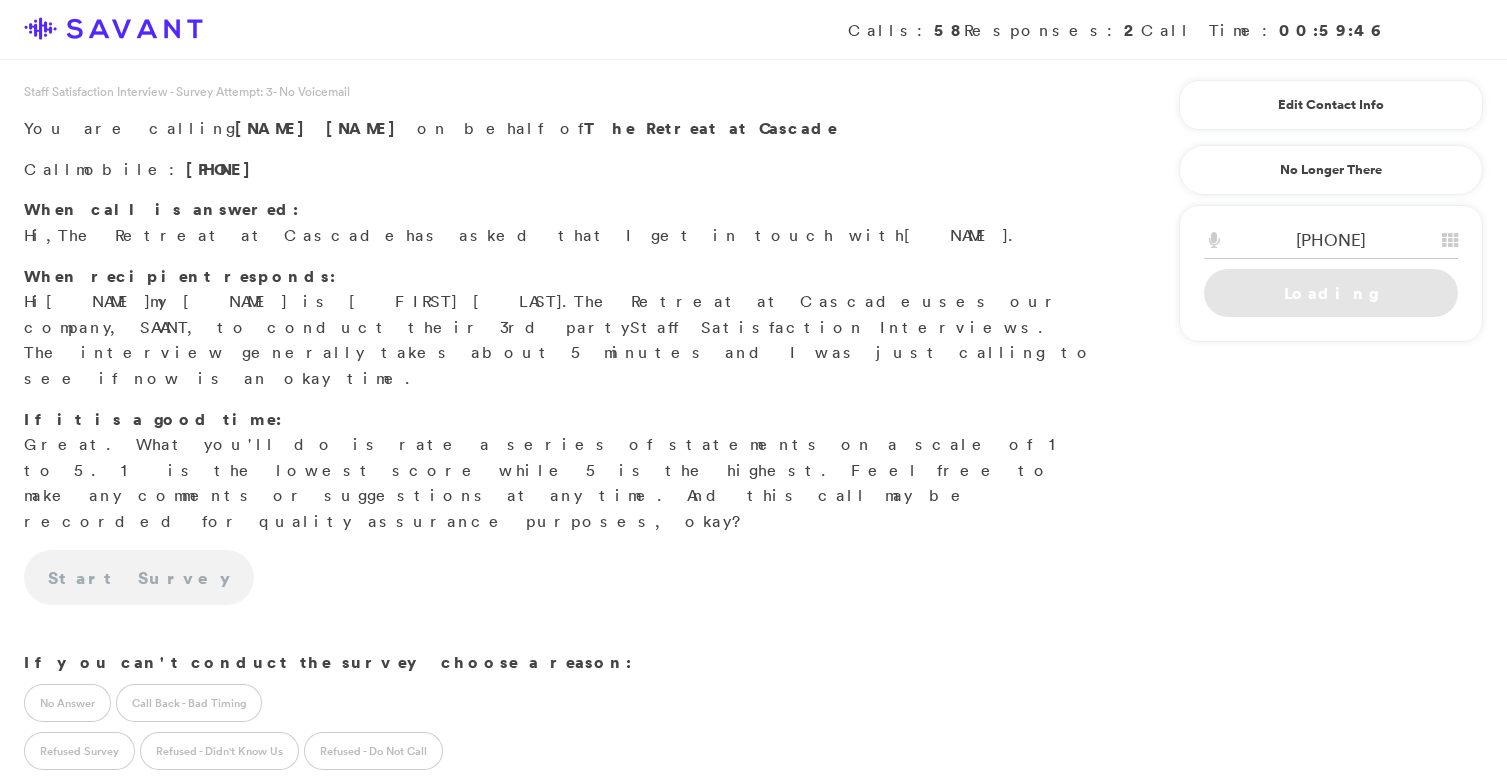scroll, scrollTop: 0, scrollLeft: 0, axis: both 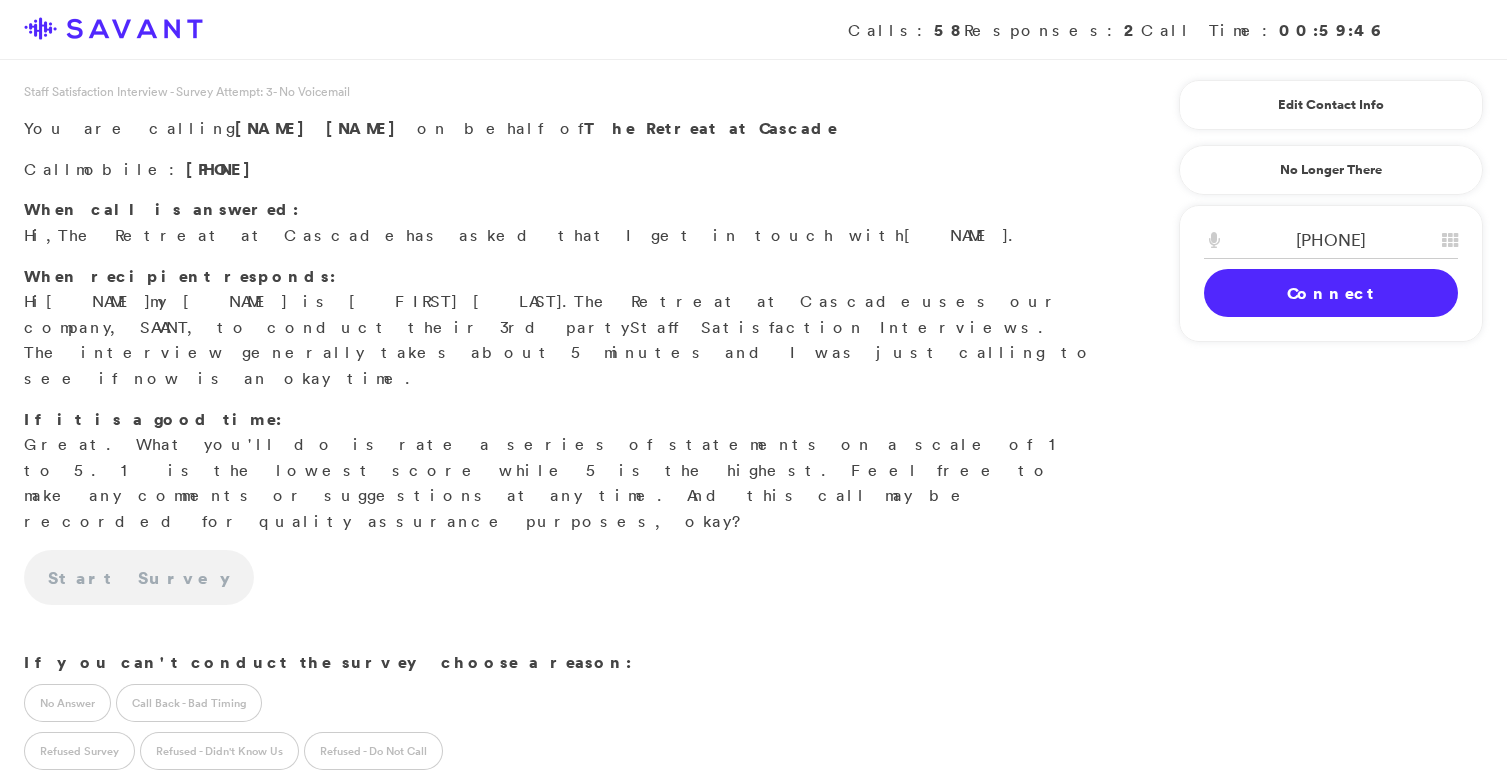 click on "Connect" at bounding box center [1331, 293] 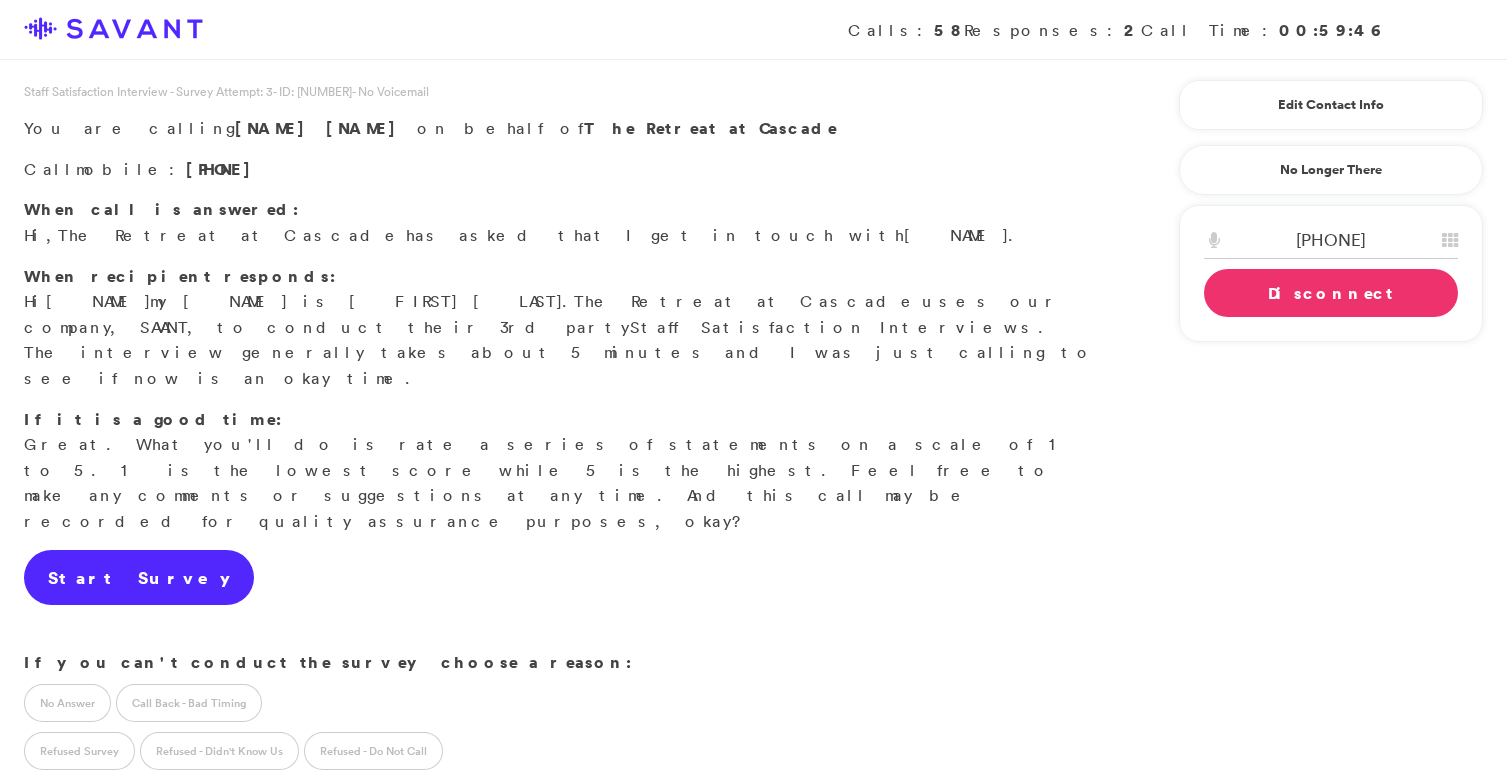 click on "Start Survey" at bounding box center (139, 578) 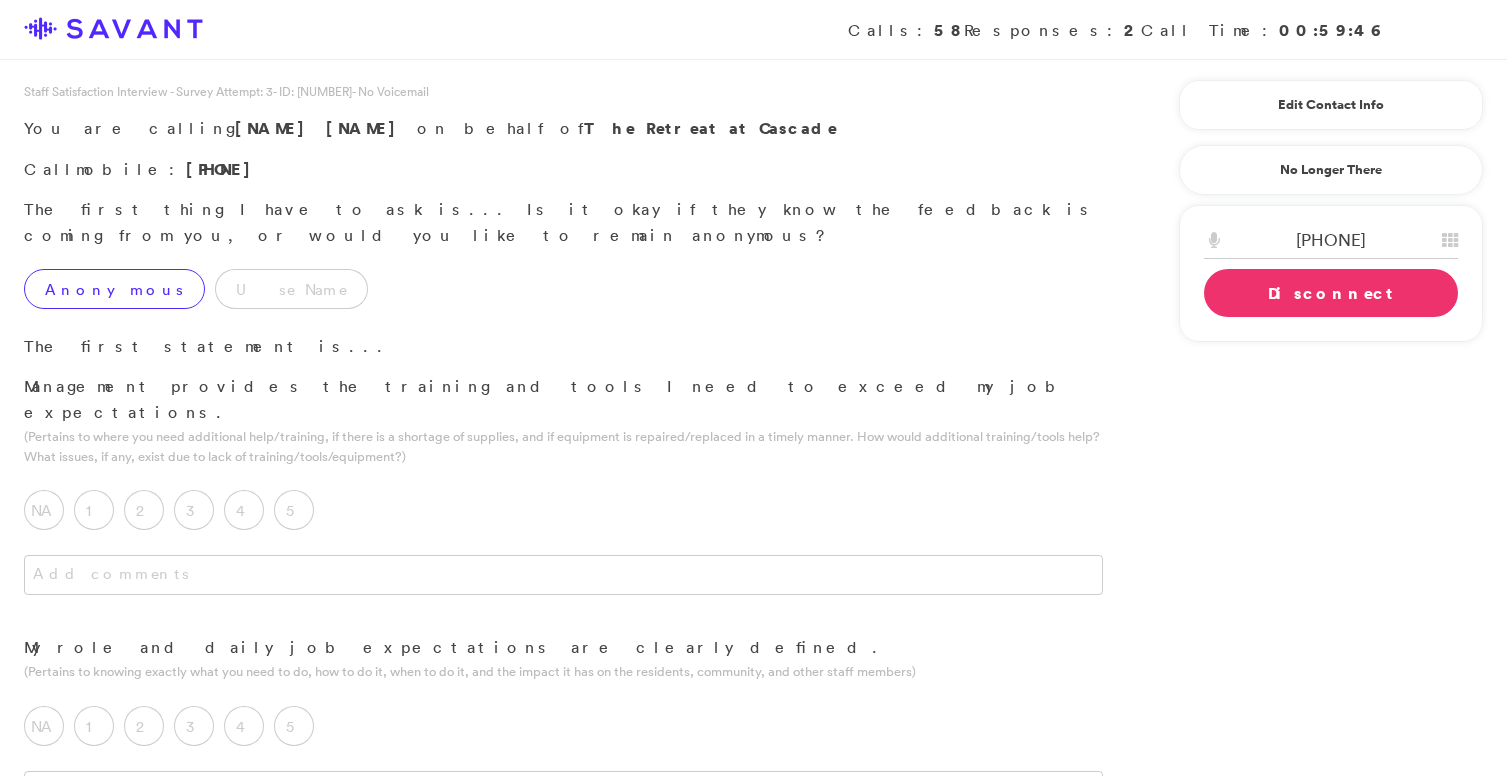 click on "Anonymous" at bounding box center [114, 289] 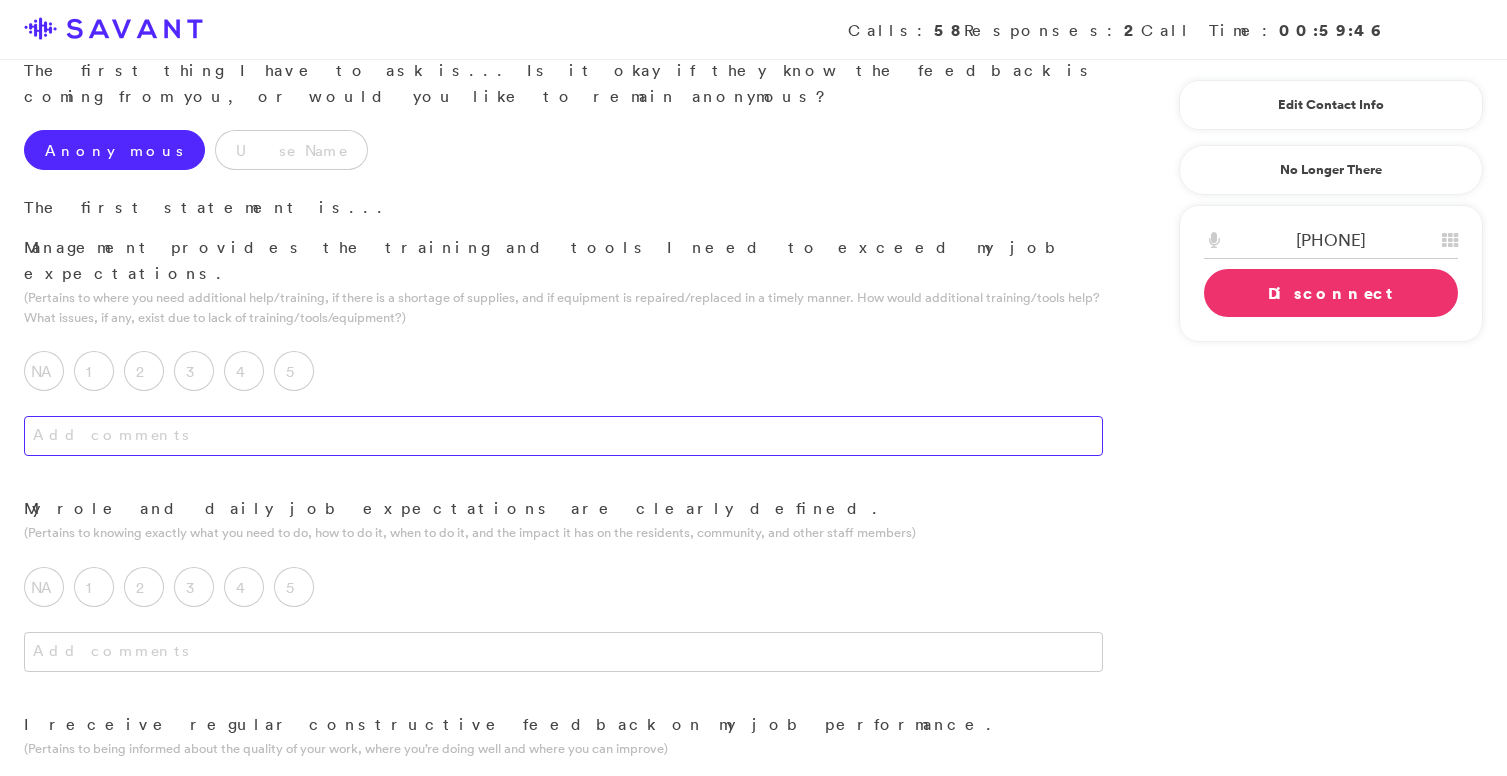 scroll, scrollTop: 140, scrollLeft: 0, axis: vertical 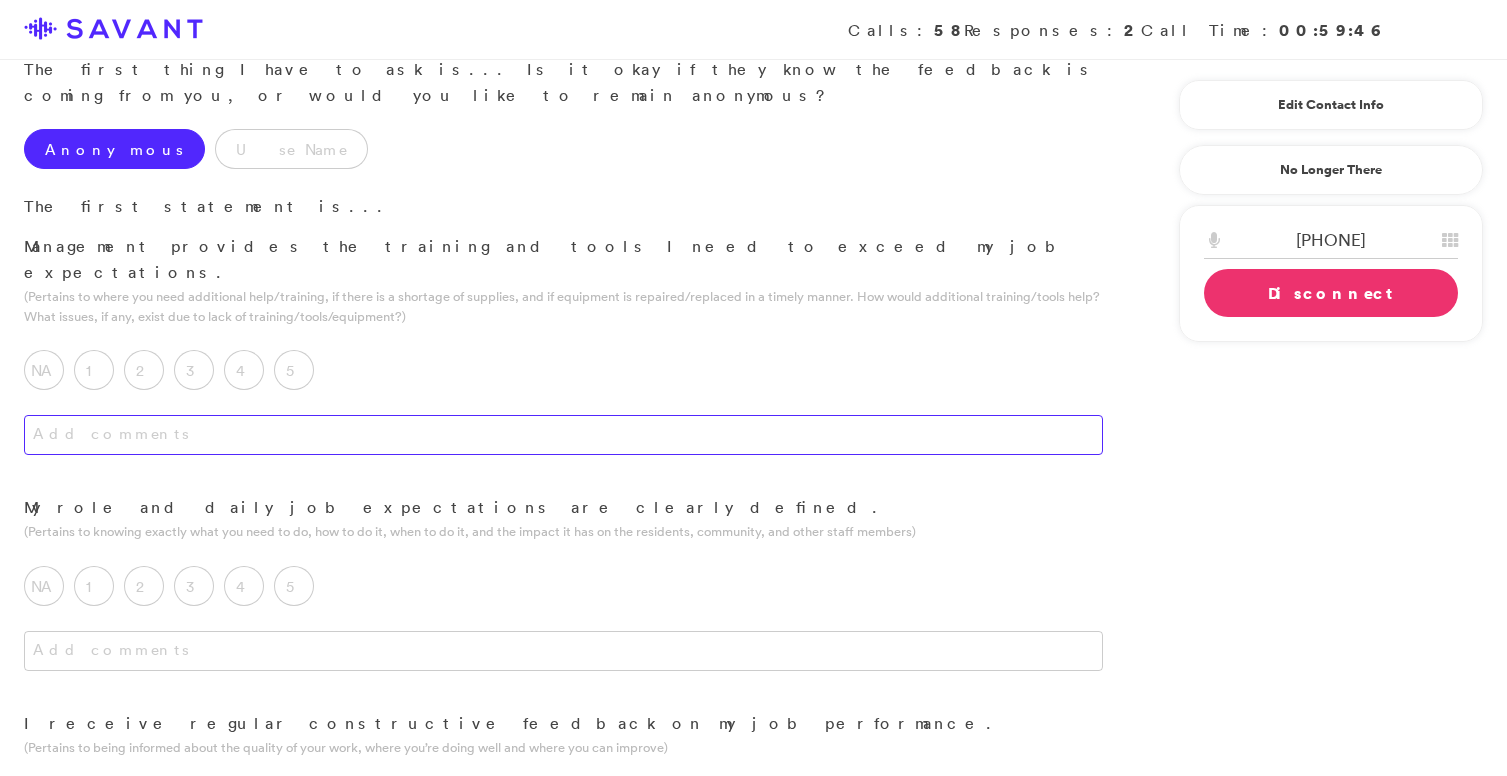 click at bounding box center [563, 435] 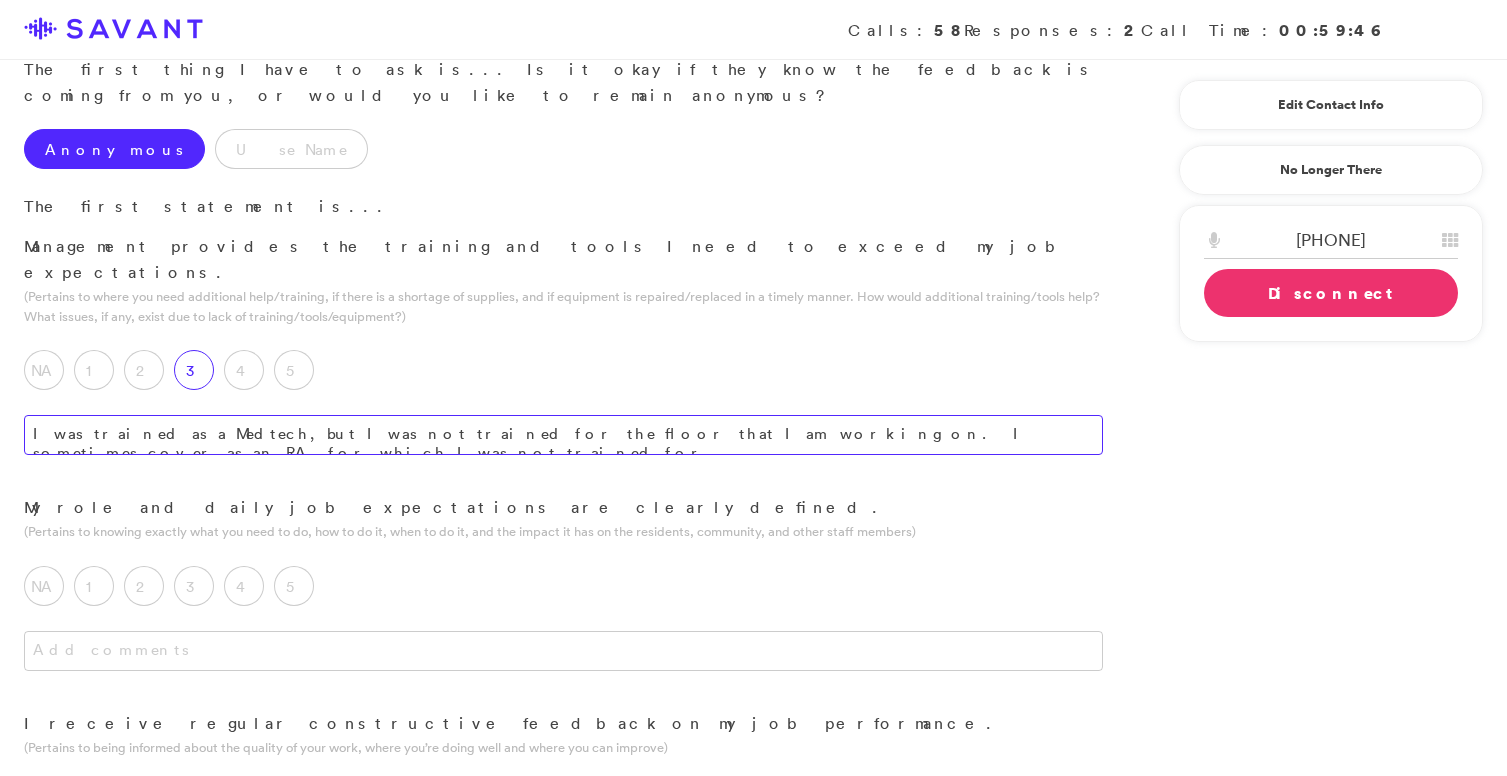 type on "I was trained as a Medtech, but I was not trained for the floor that I am working on. I sometimes cover as an RA, for which I was not trained for." 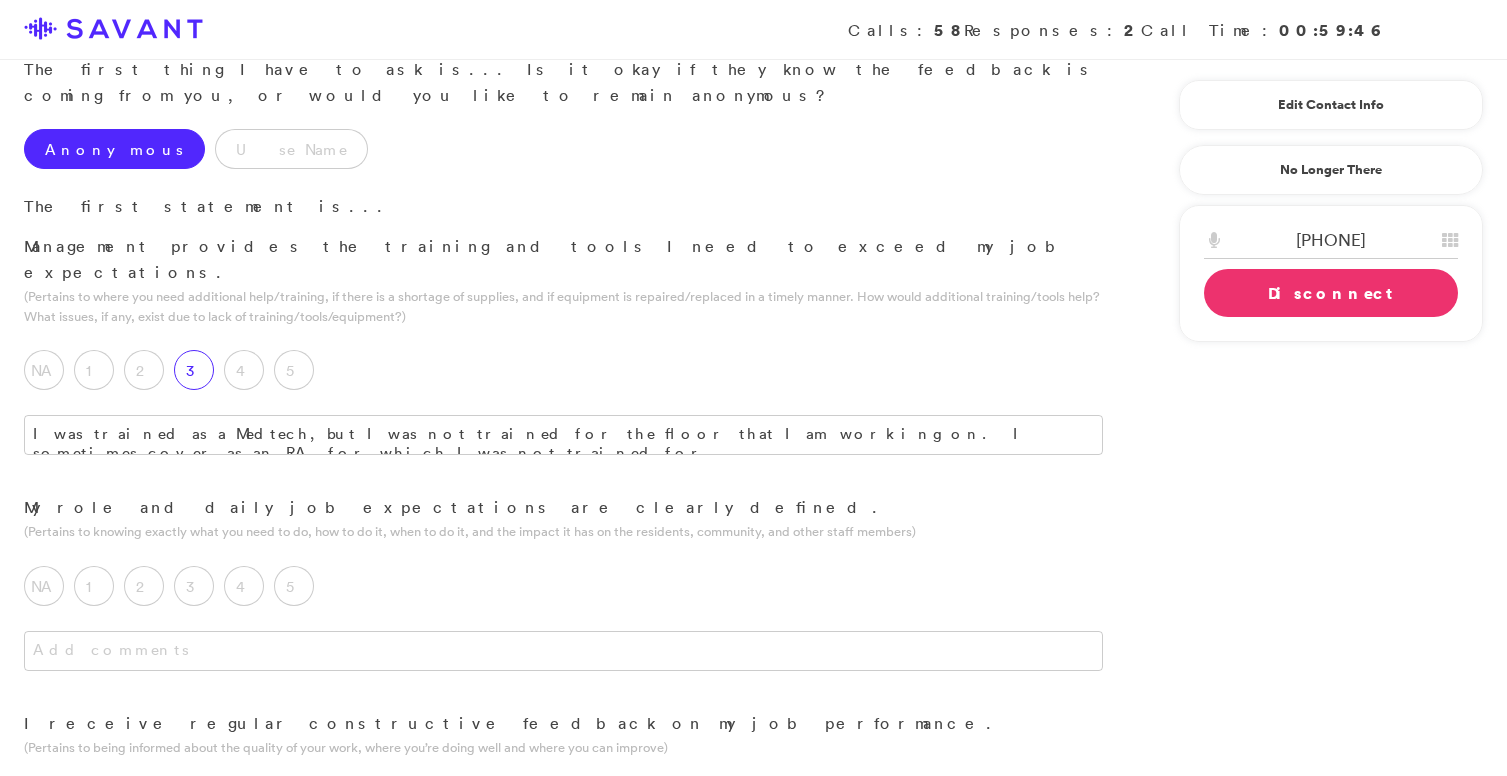 click on "3" at bounding box center (194, 370) 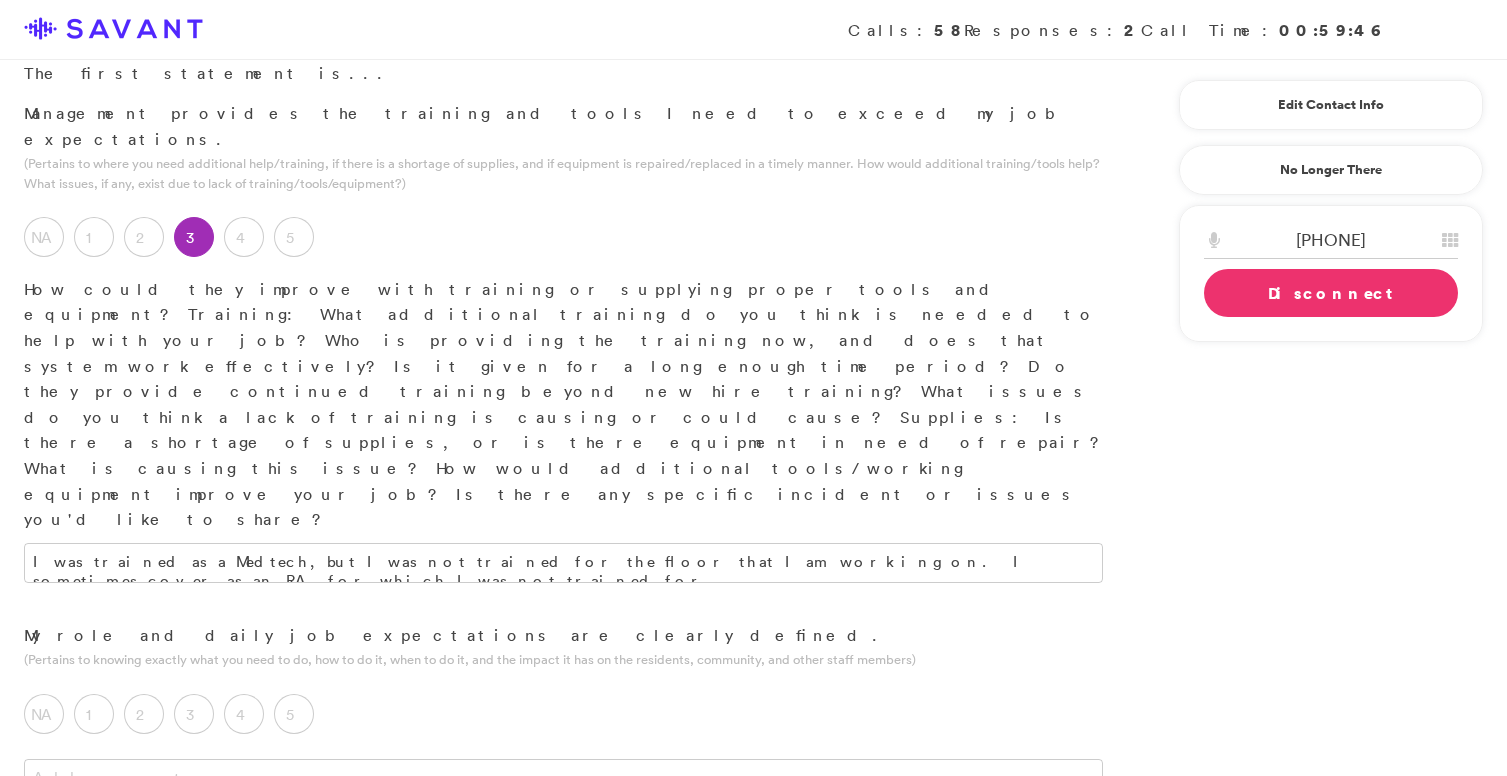scroll, scrollTop: 280, scrollLeft: 0, axis: vertical 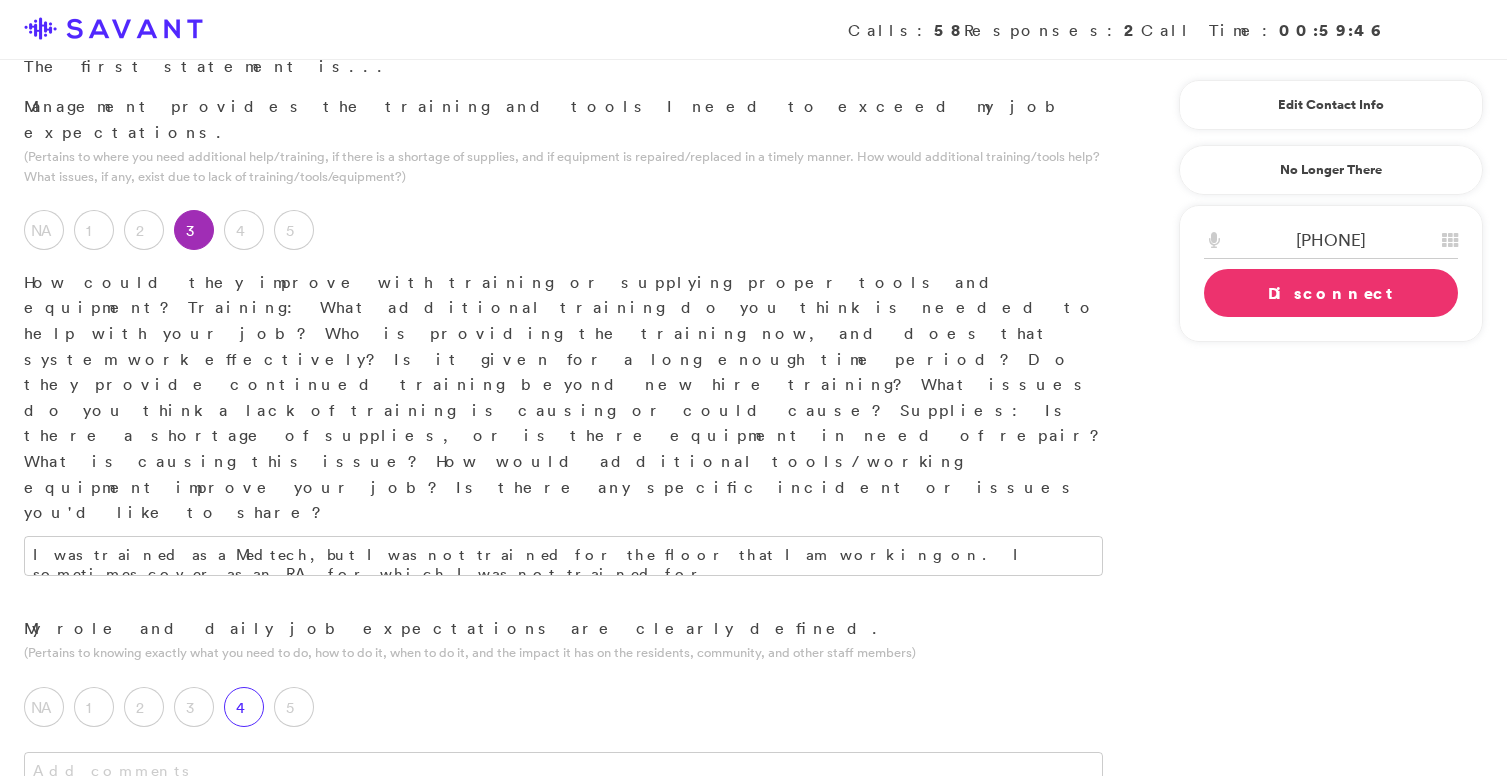 click on "4" at bounding box center [244, 707] 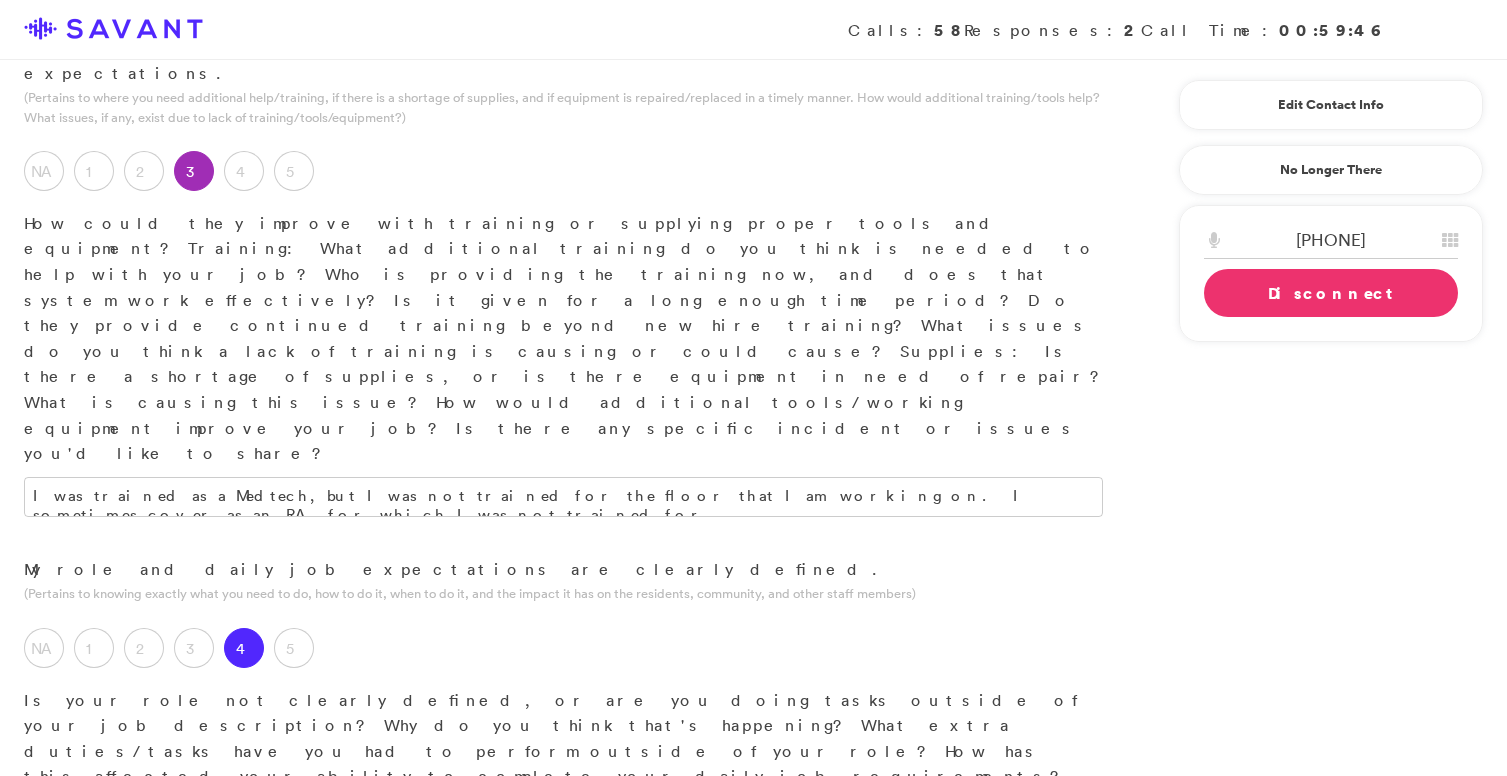 scroll, scrollTop: 346, scrollLeft: 0, axis: vertical 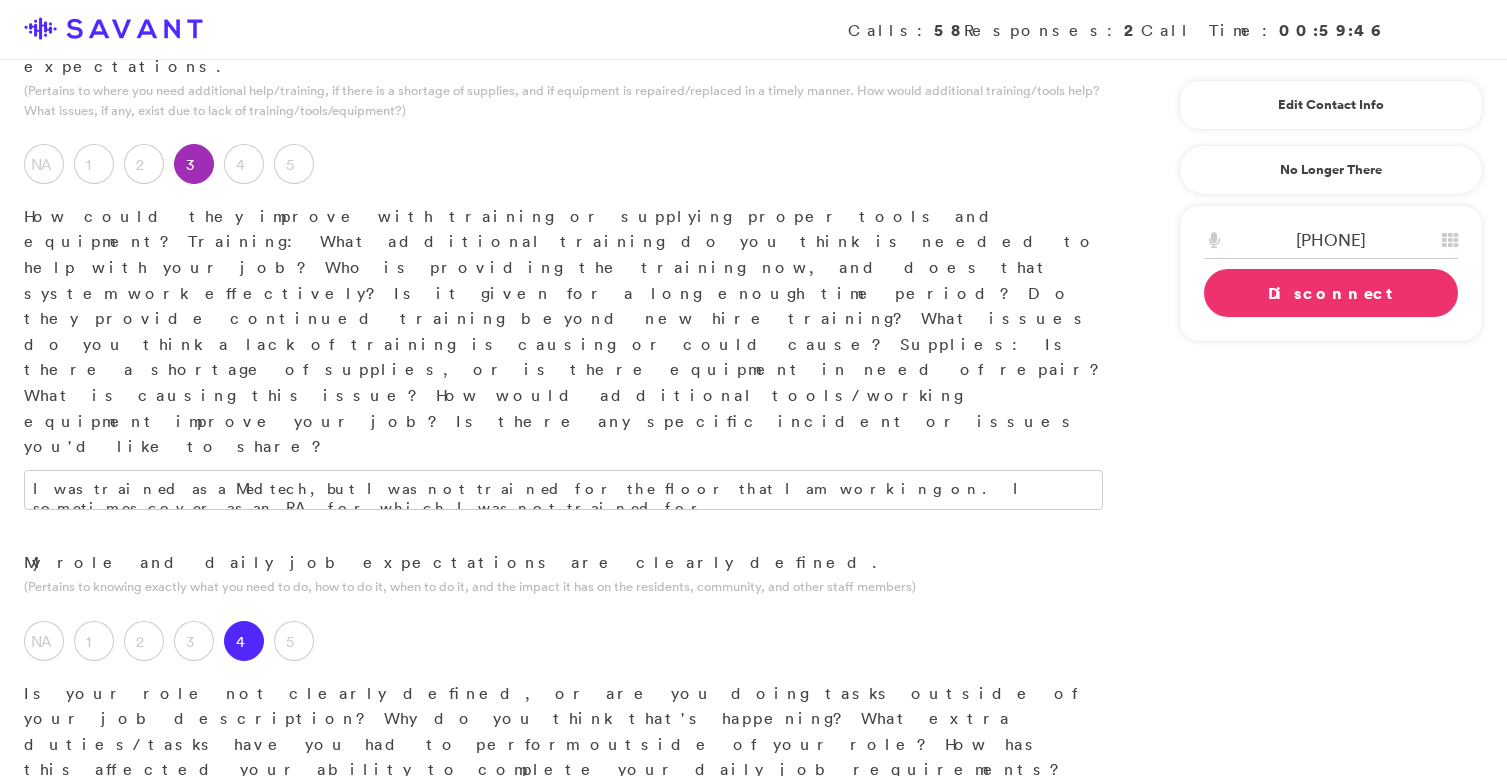 click at bounding box center [563, 890] 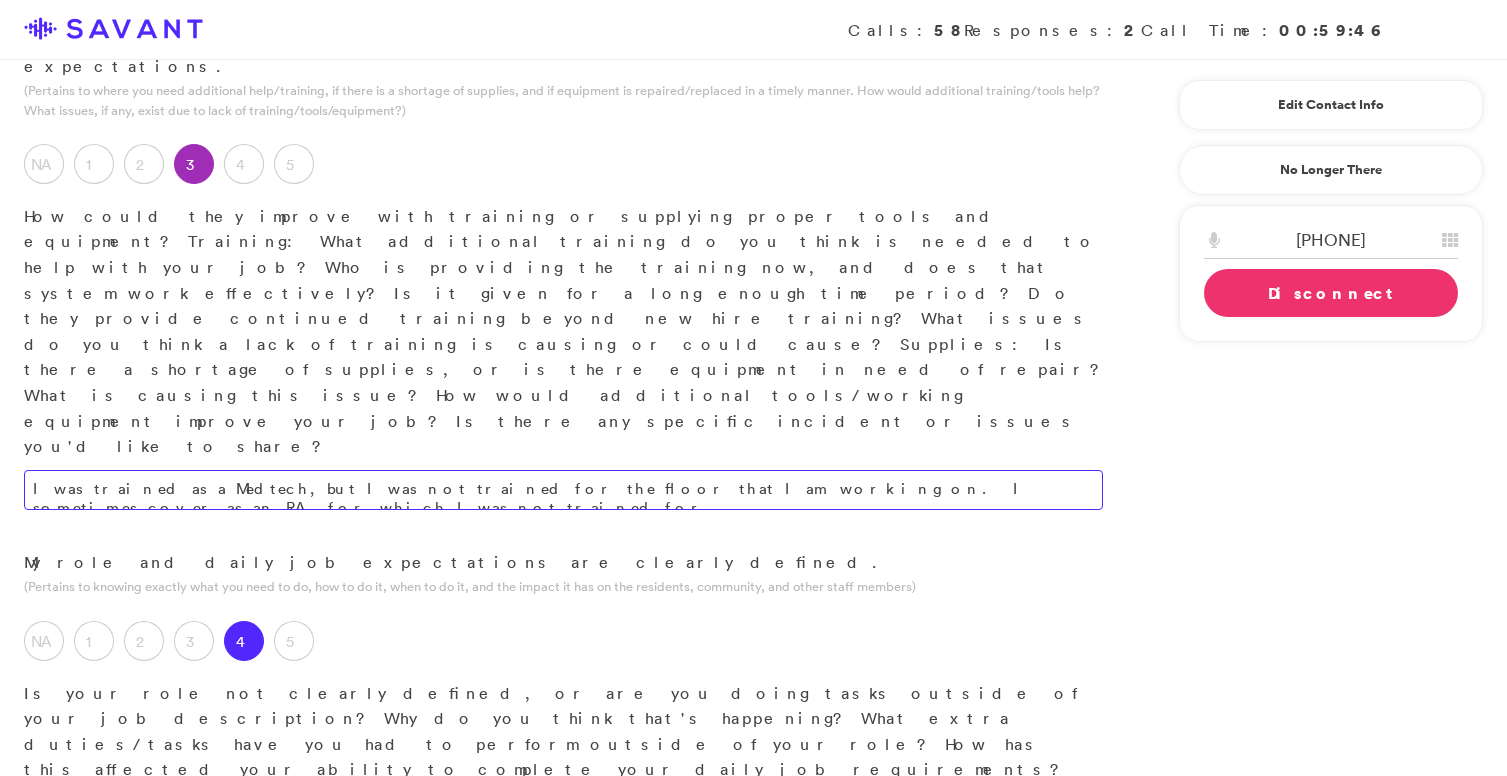 type on "I was hired as a Medtech but I sometimes cover as an" 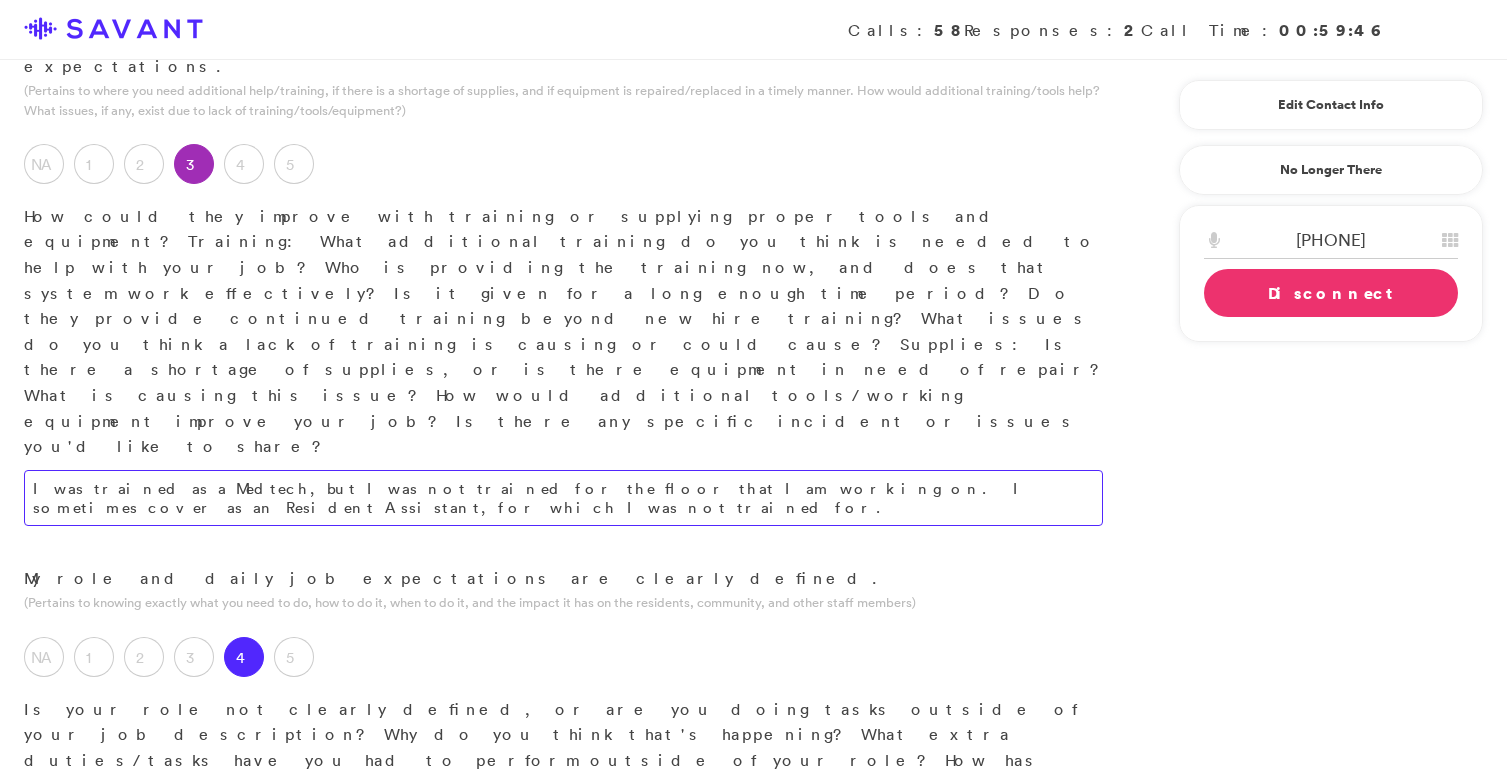 type on "I was trained as a Medtech, but I was not trained for the floor that I am working on. I sometimes cover as an Resident Assistant, for which I was not trained for." 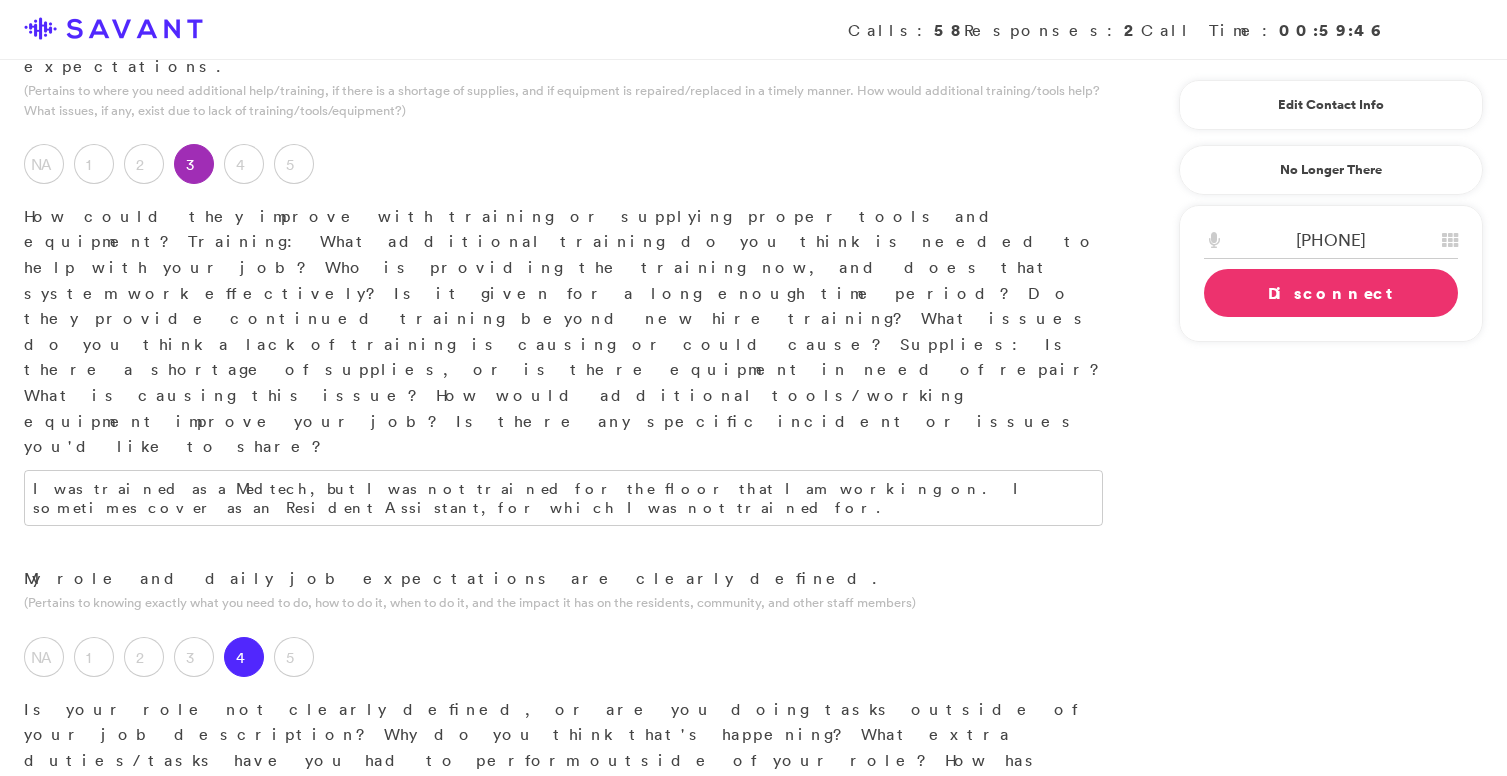 click on "I was hired as a Medtech but I sometimes cover as an" at bounding box center [563, 906] 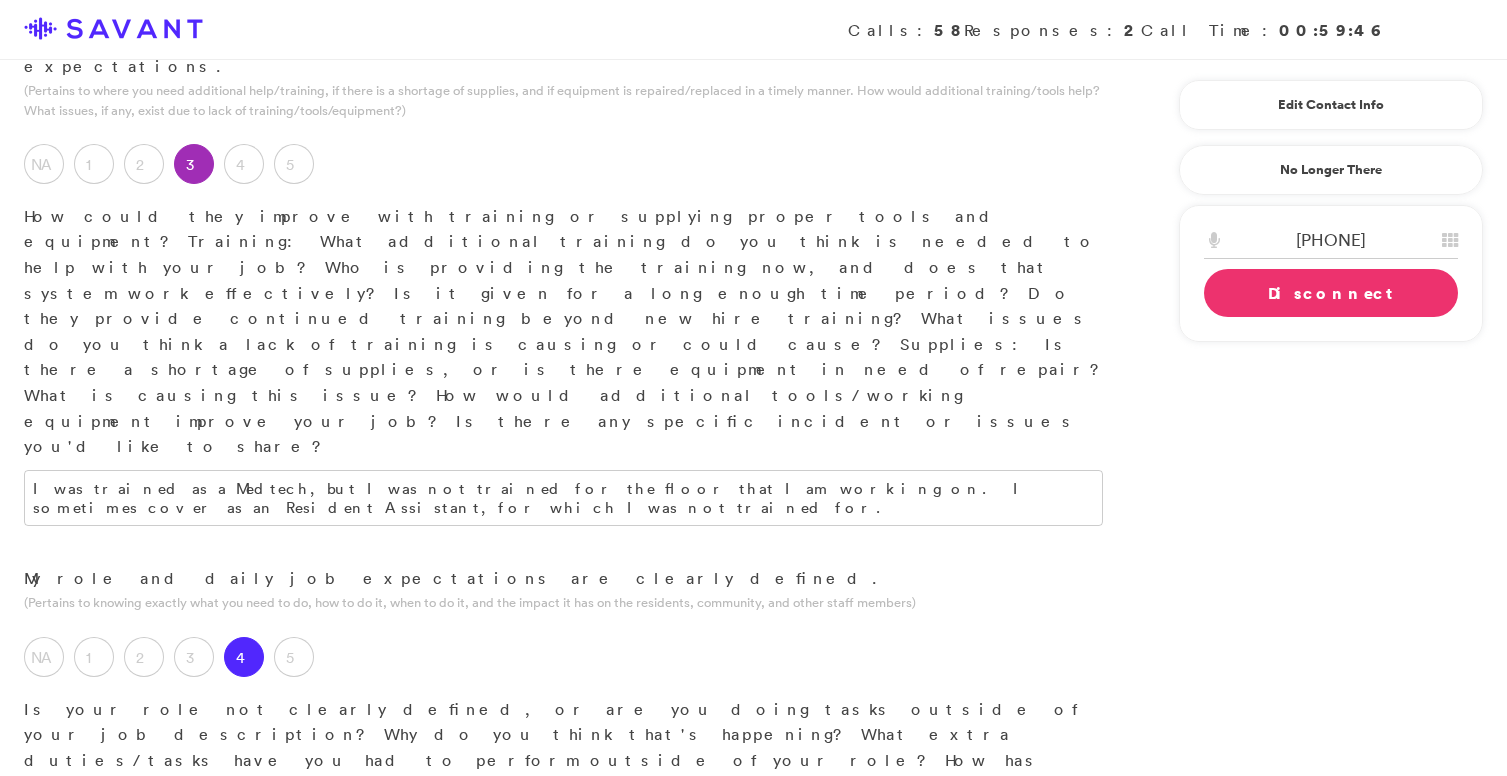 click on "I was hired as a Medtech, but I sometimes cover as a Resident Assistant." at bounding box center (563, 906) 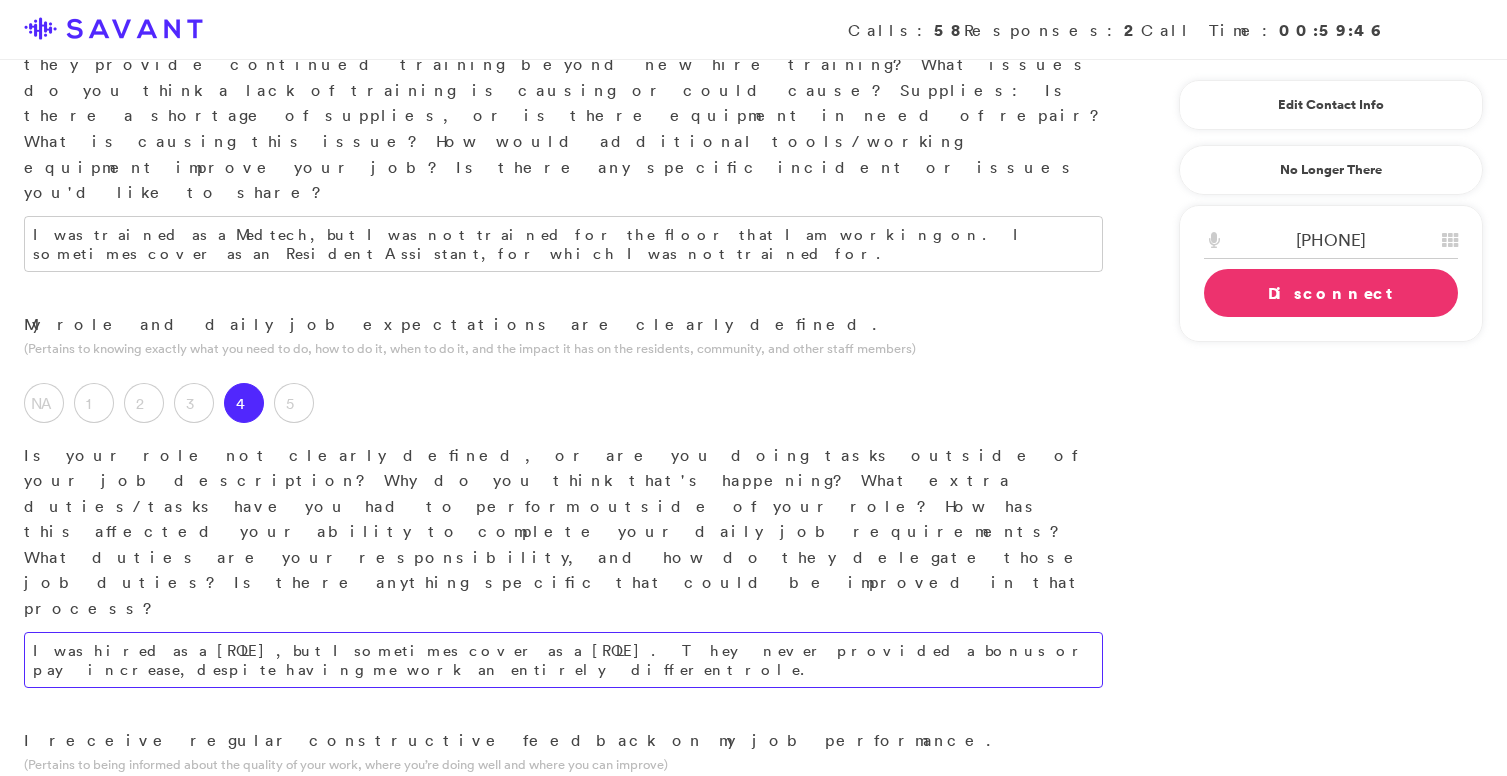 scroll, scrollTop: 615, scrollLeft: 0, axis: vertical 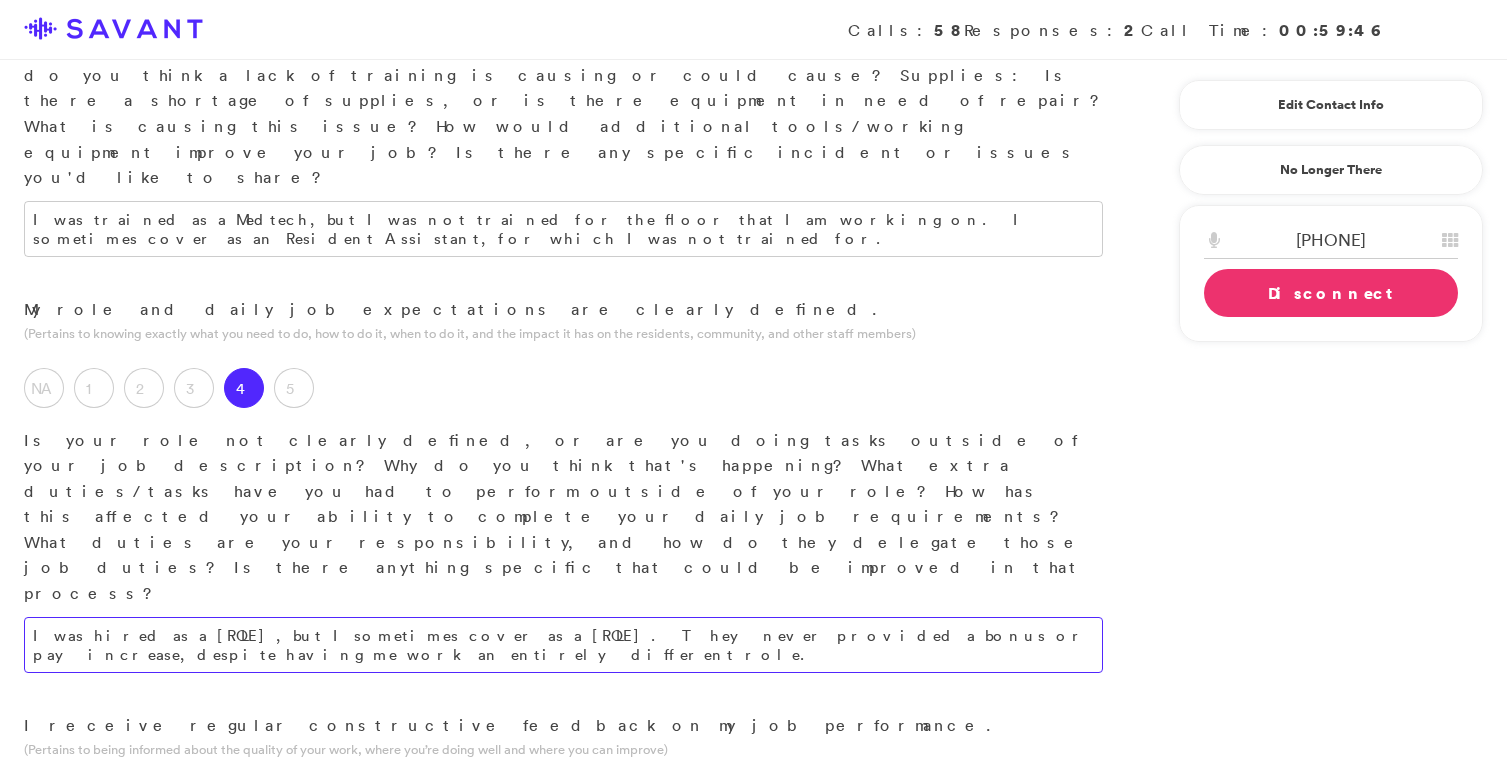 click on "I was hired as a [ROLE], but I sometimes cover as a [ROLE]. They never provided a bonus or pay increase, despite having me work an entirely different role." at bounding box center [563, 645] 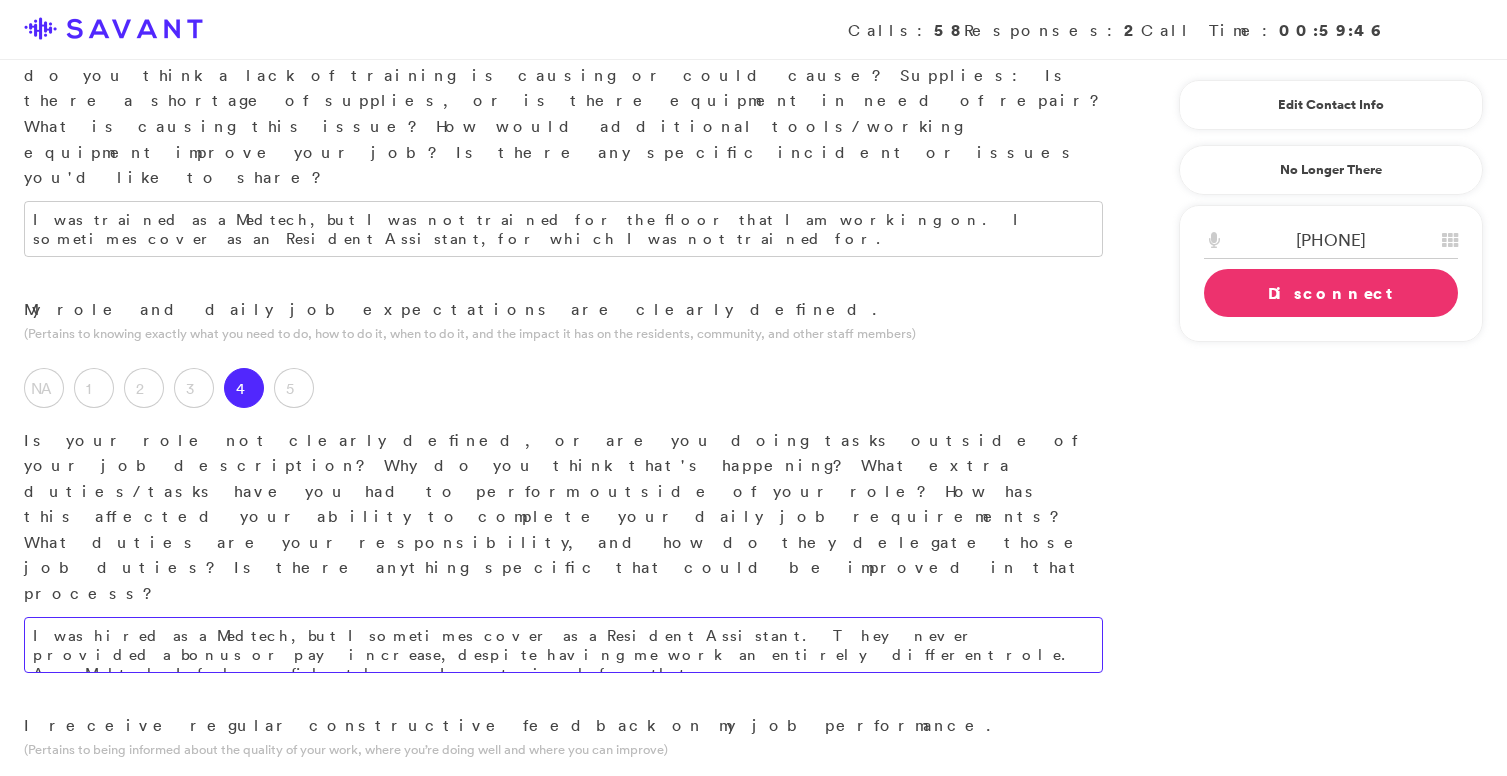 click on "I was hired as a Medtech, but I sometimes cover as a Resident Assistant. They never provided a bonus or pay increase, despite having me work an entirely different role. As a Medtech, I feel confident because I was trained for that." at bounding box center [563, 645] 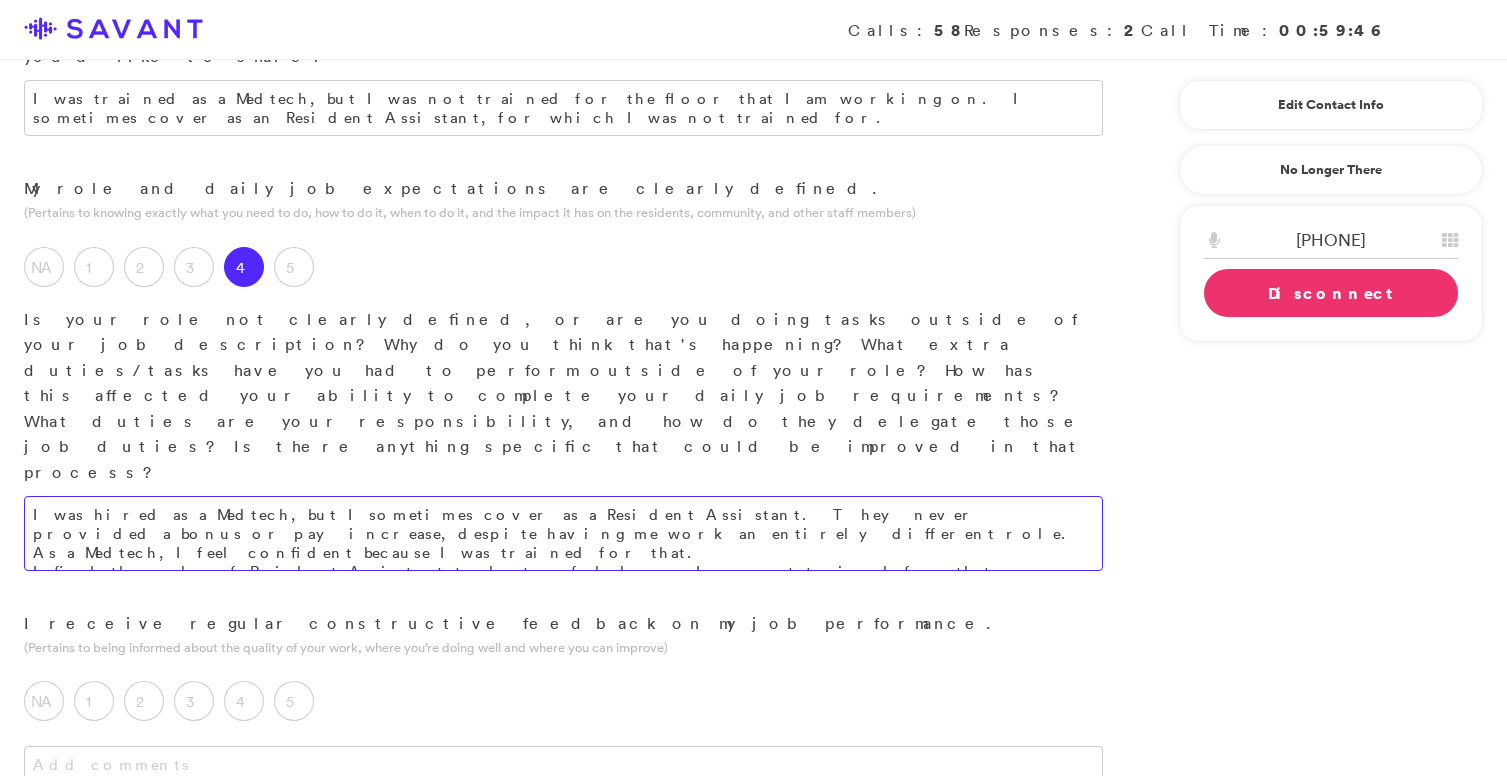 scroll, scrollTop: 737, scrollLeft: 0, axis: vertical 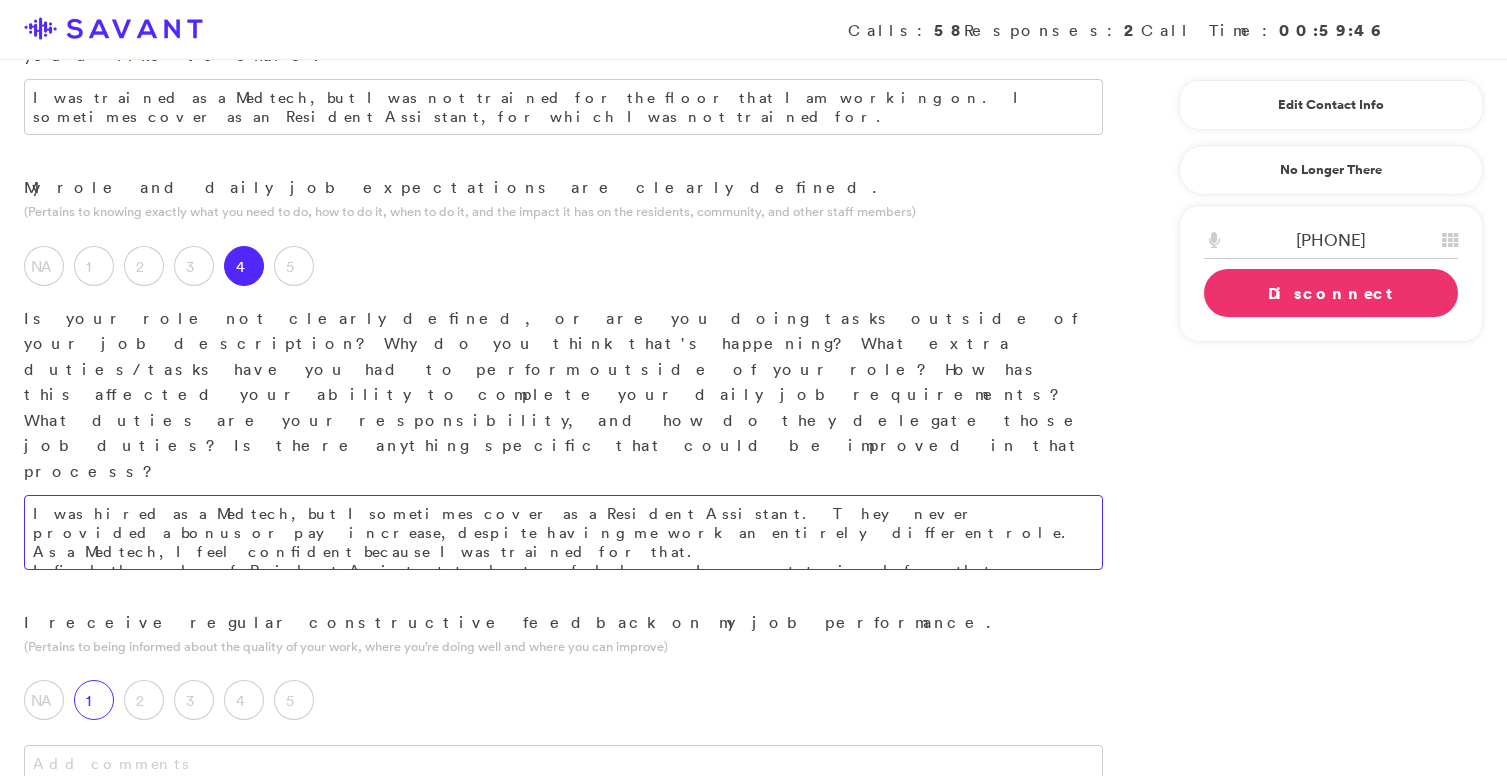 type on "I was hired as a Medtech, but I sometimes cover as a Resident Assistant. They never provided a bonus or pay increase, despite having me work an entirely different role. As a Medtech, I feel confident because I was trained for that.
I find the role of Resident Assistant to be stressful because I was not trained for that." 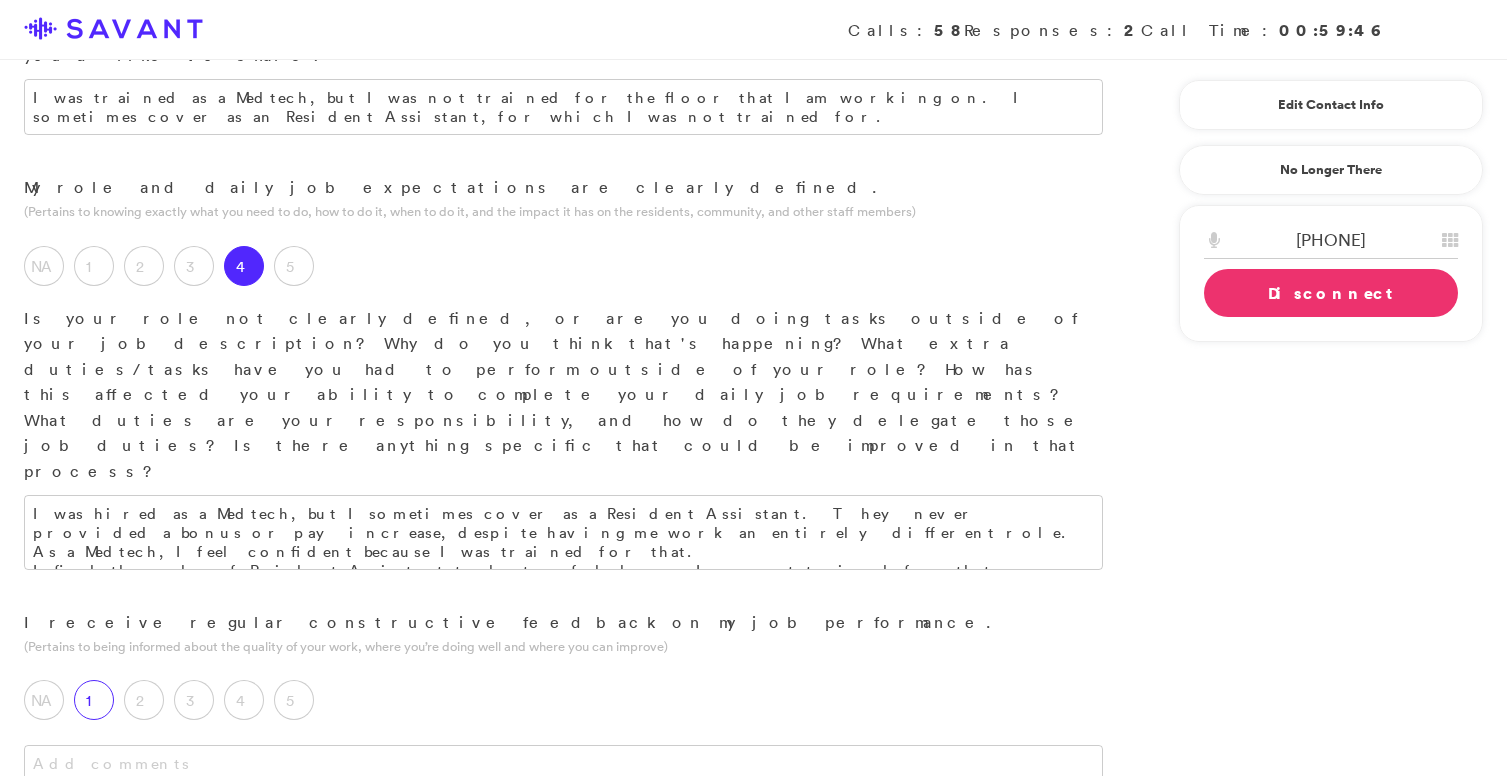 click on "1" at bounding box center [94, 700] 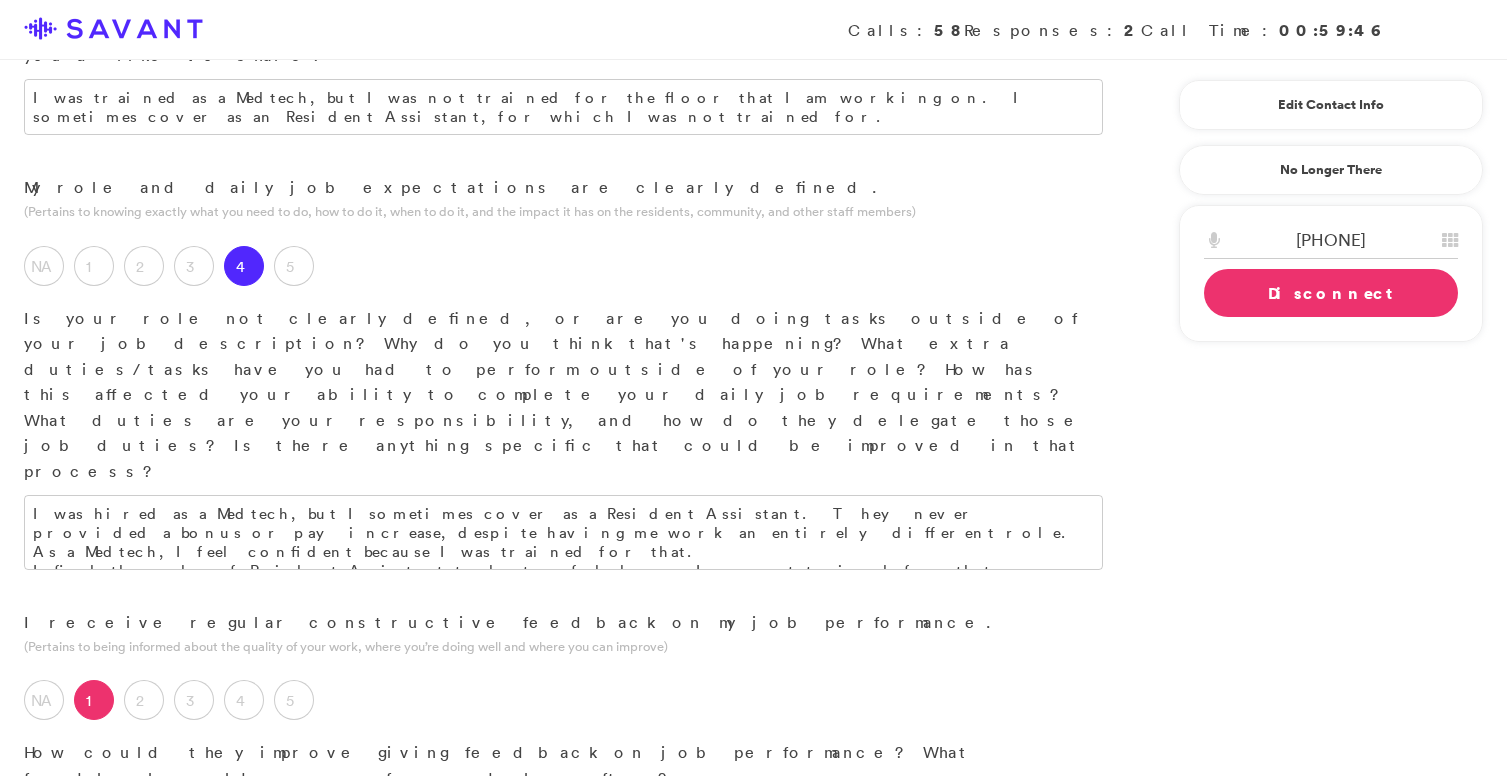click at bounding box center (563, 822) 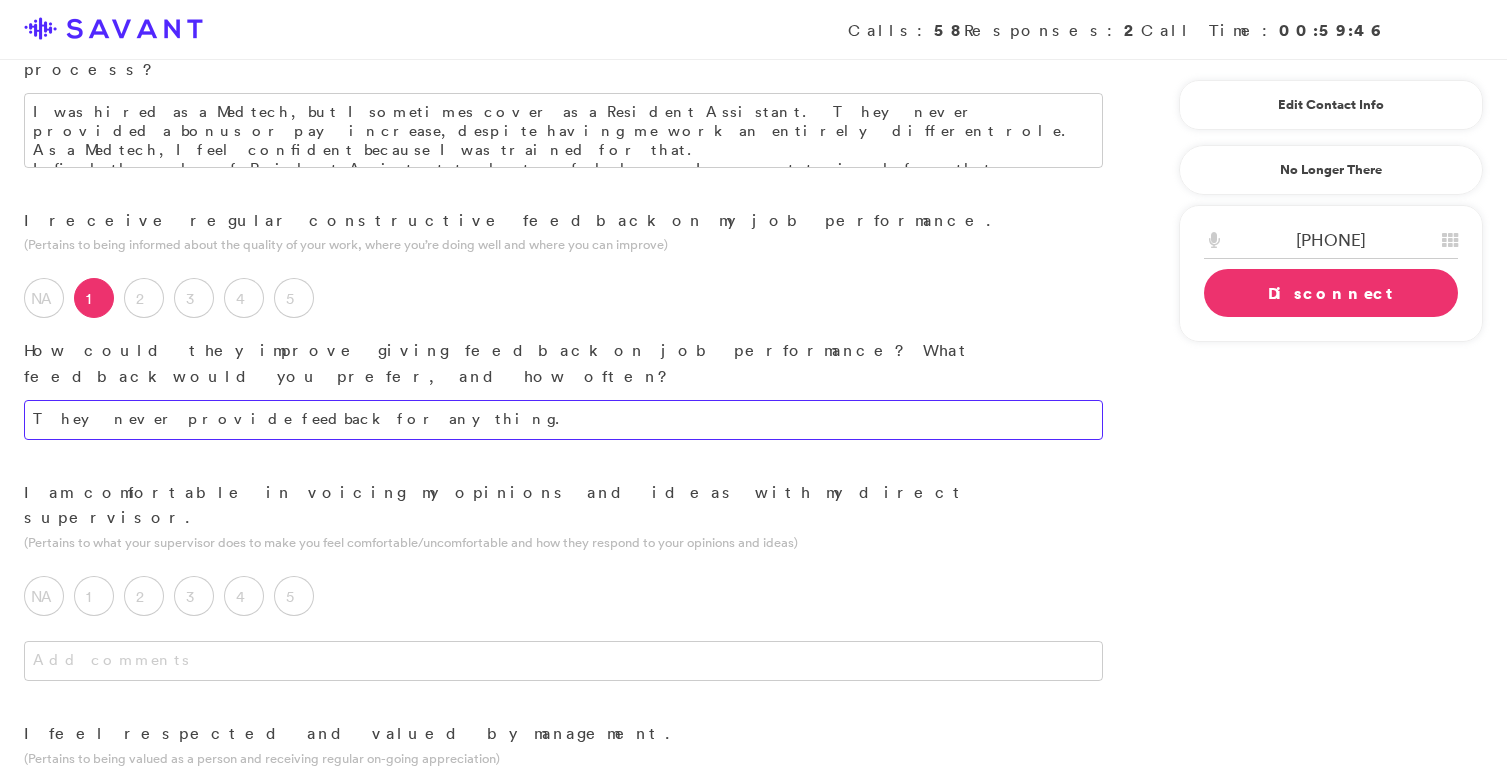 scroll, scrollTop: 1136, scrollLeft: 0, axis: vertical 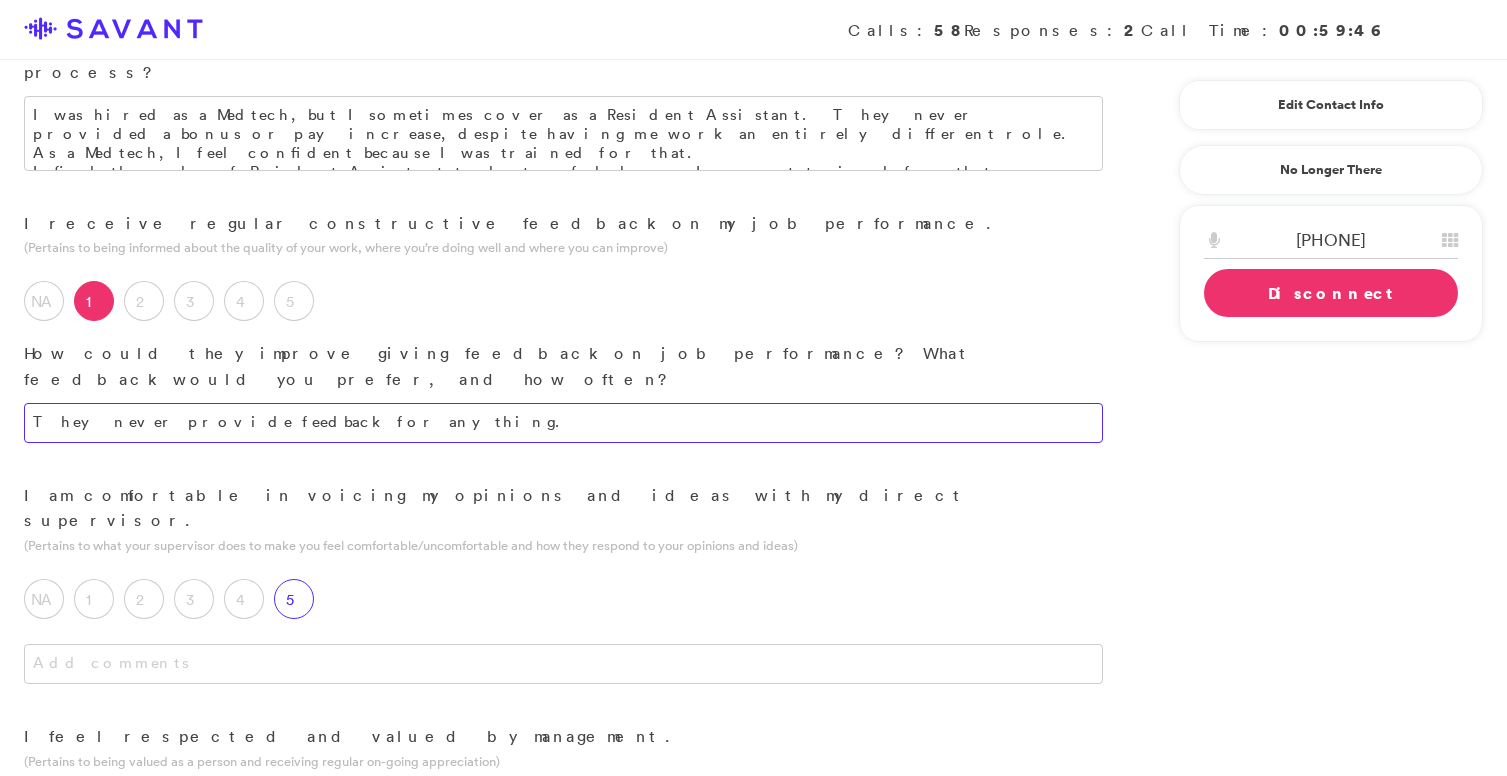 type on "They never provide feedback for anything." 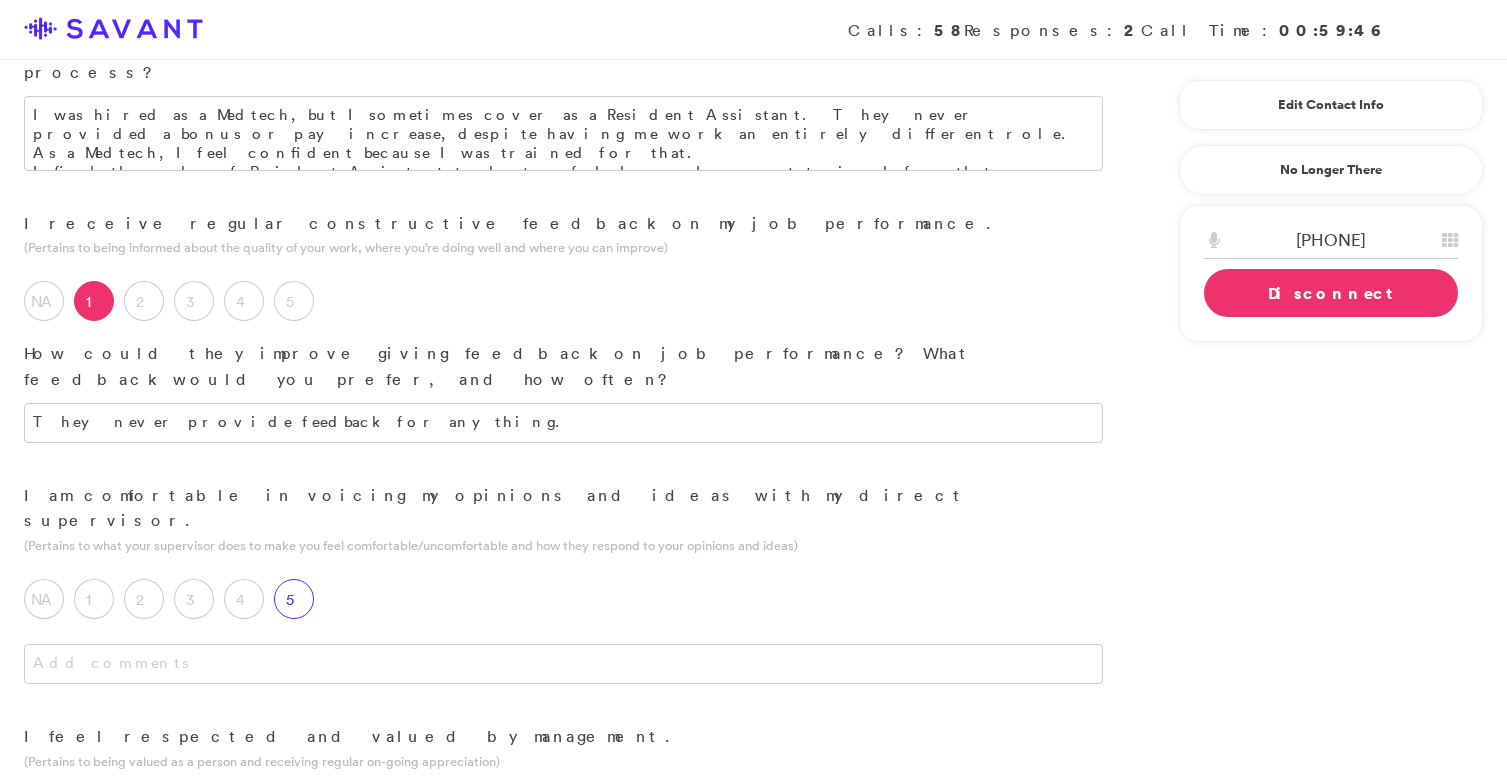 click on "5" at bounding box center (294, 599) 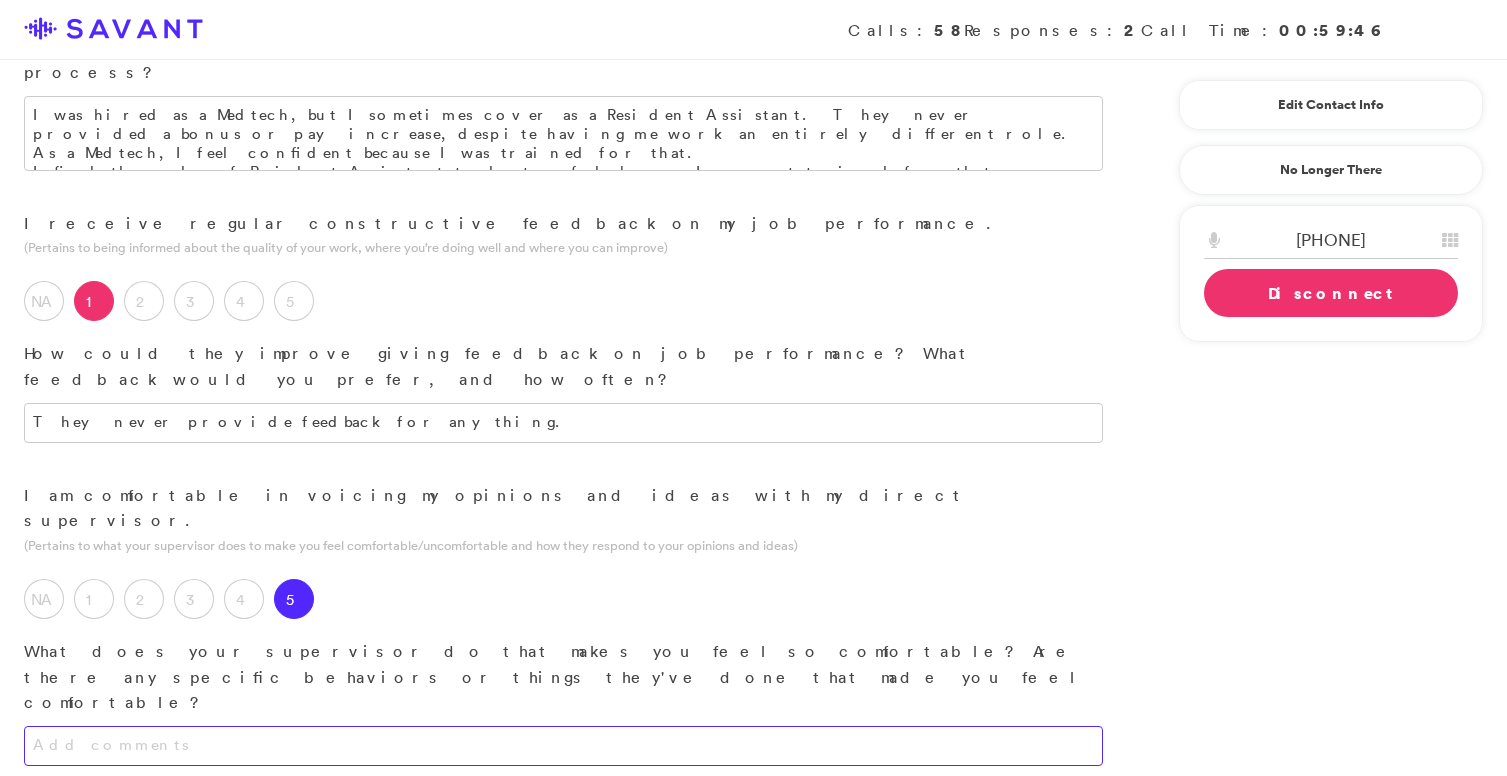click at bounding box center (563, 746) 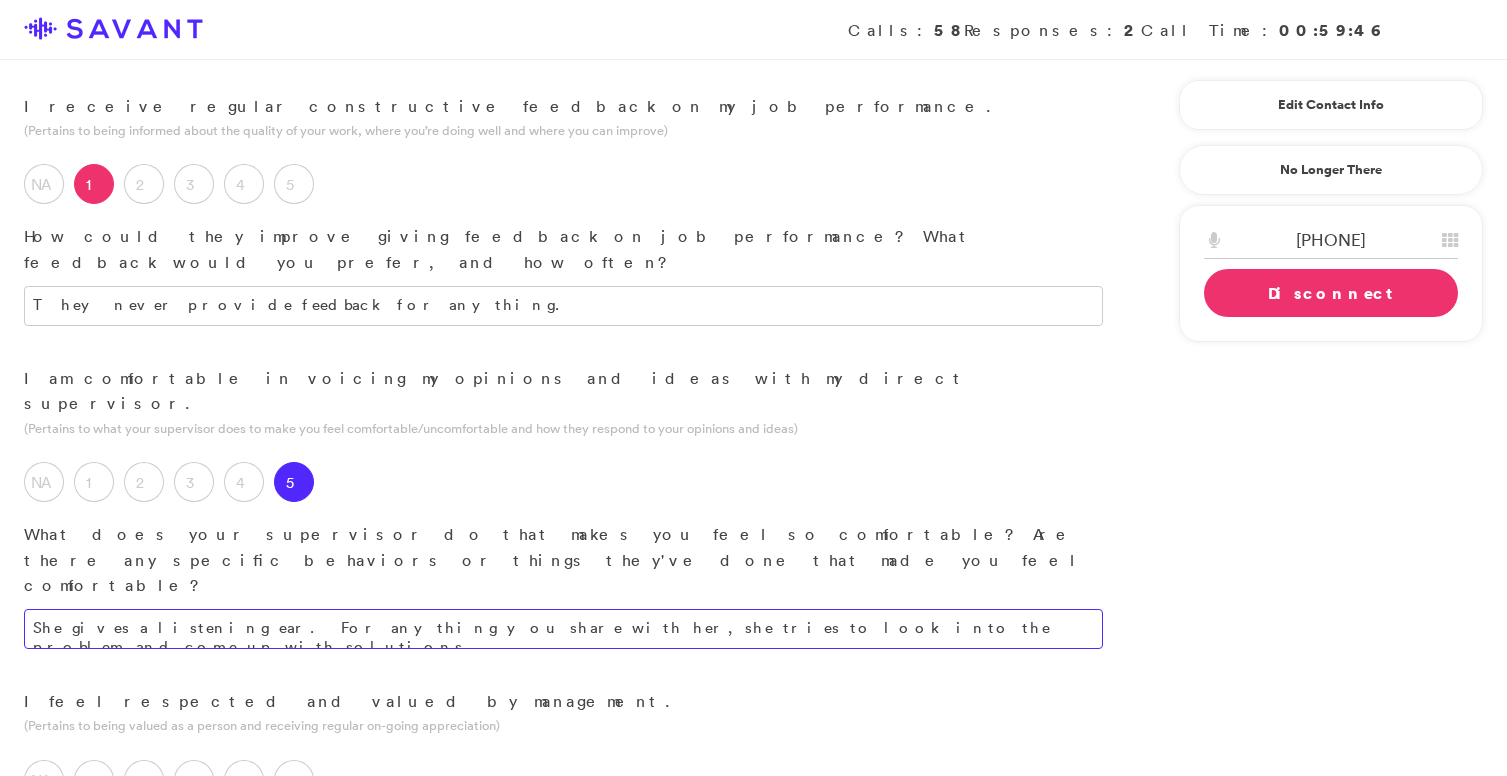 scroll, scrollTop: 1255, scrollLeft: 0, axis: vertical 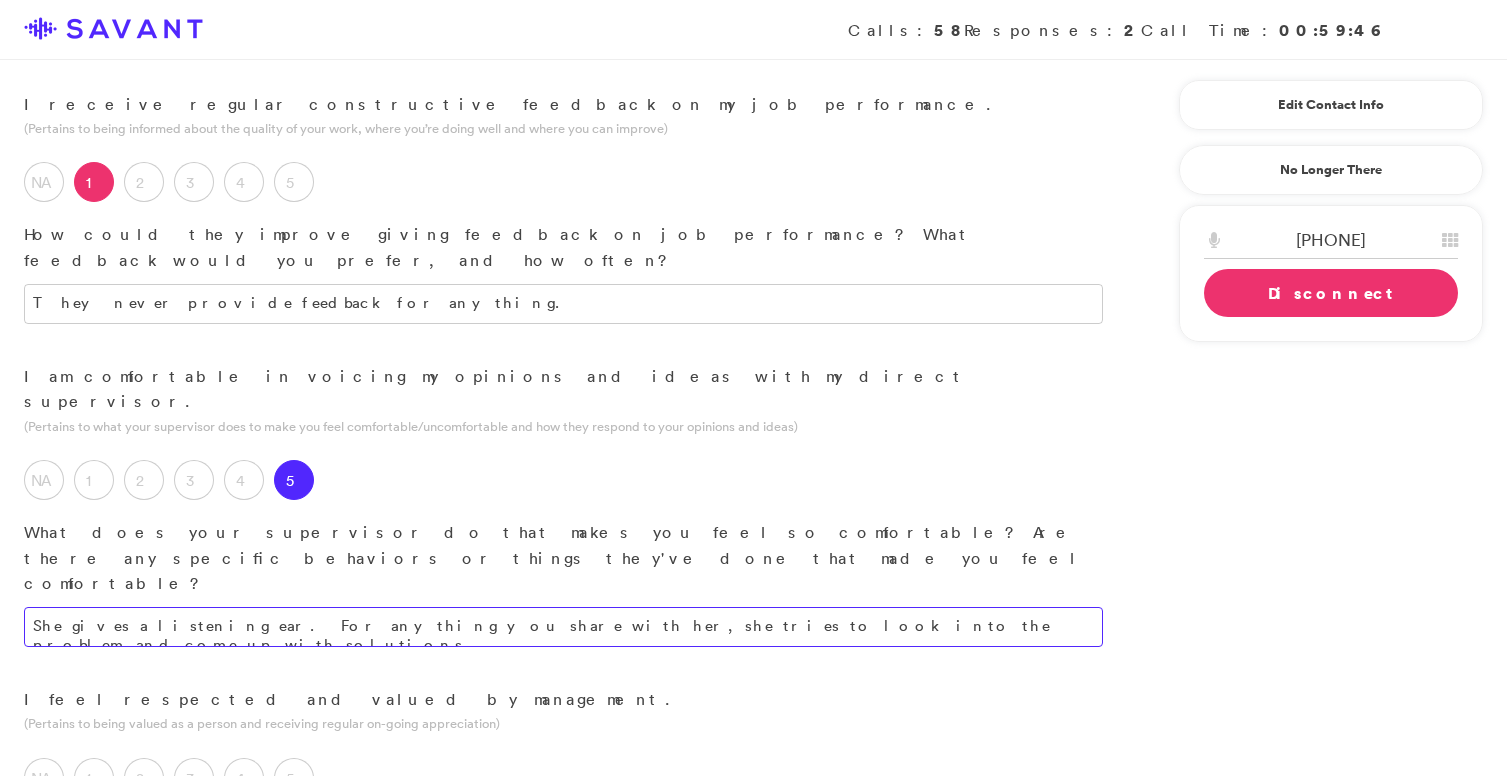 type on "She gives a listening ear. For anything you share with her, she tries to look into the problem and come up with solutions." 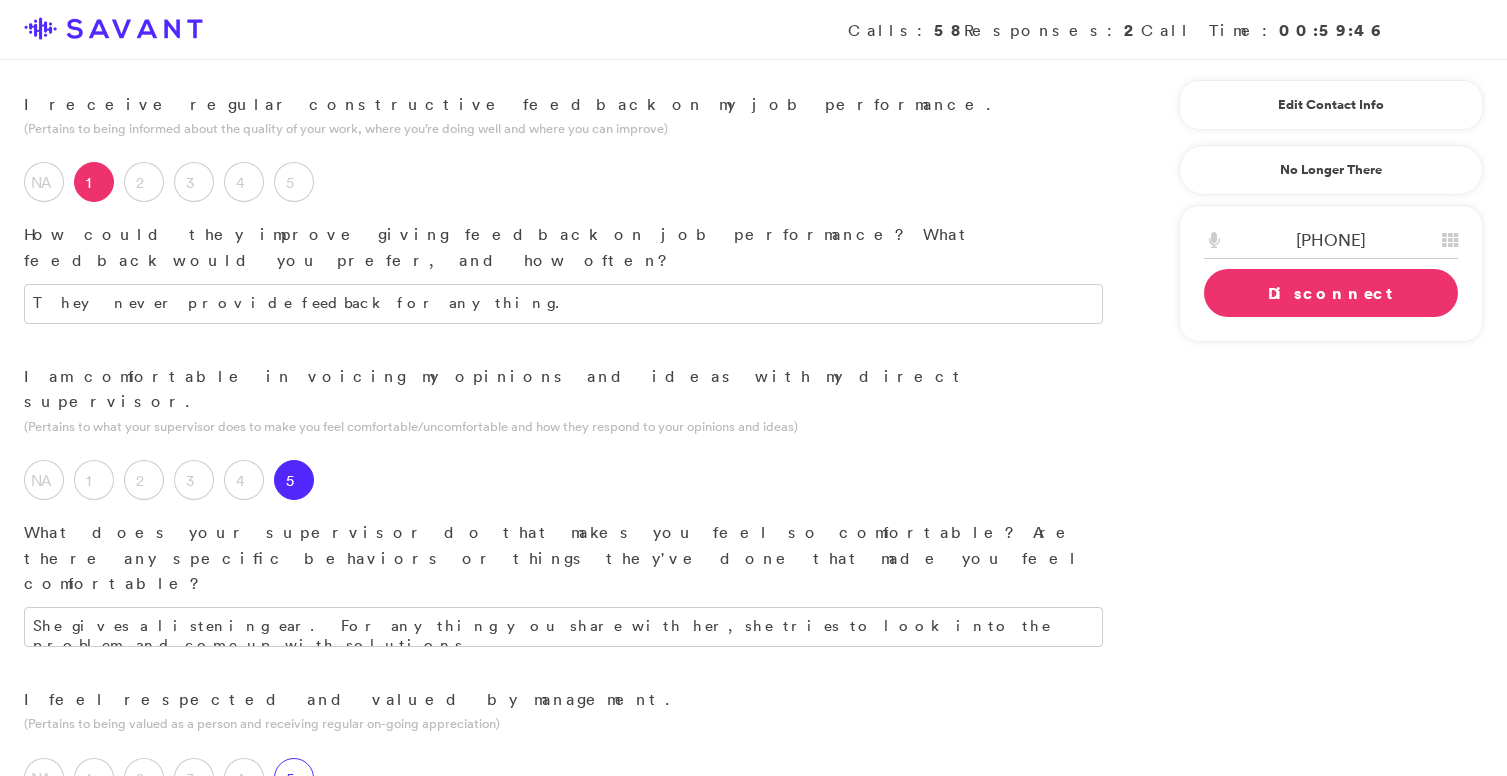 click on "5" at bounding box center [294, 778] 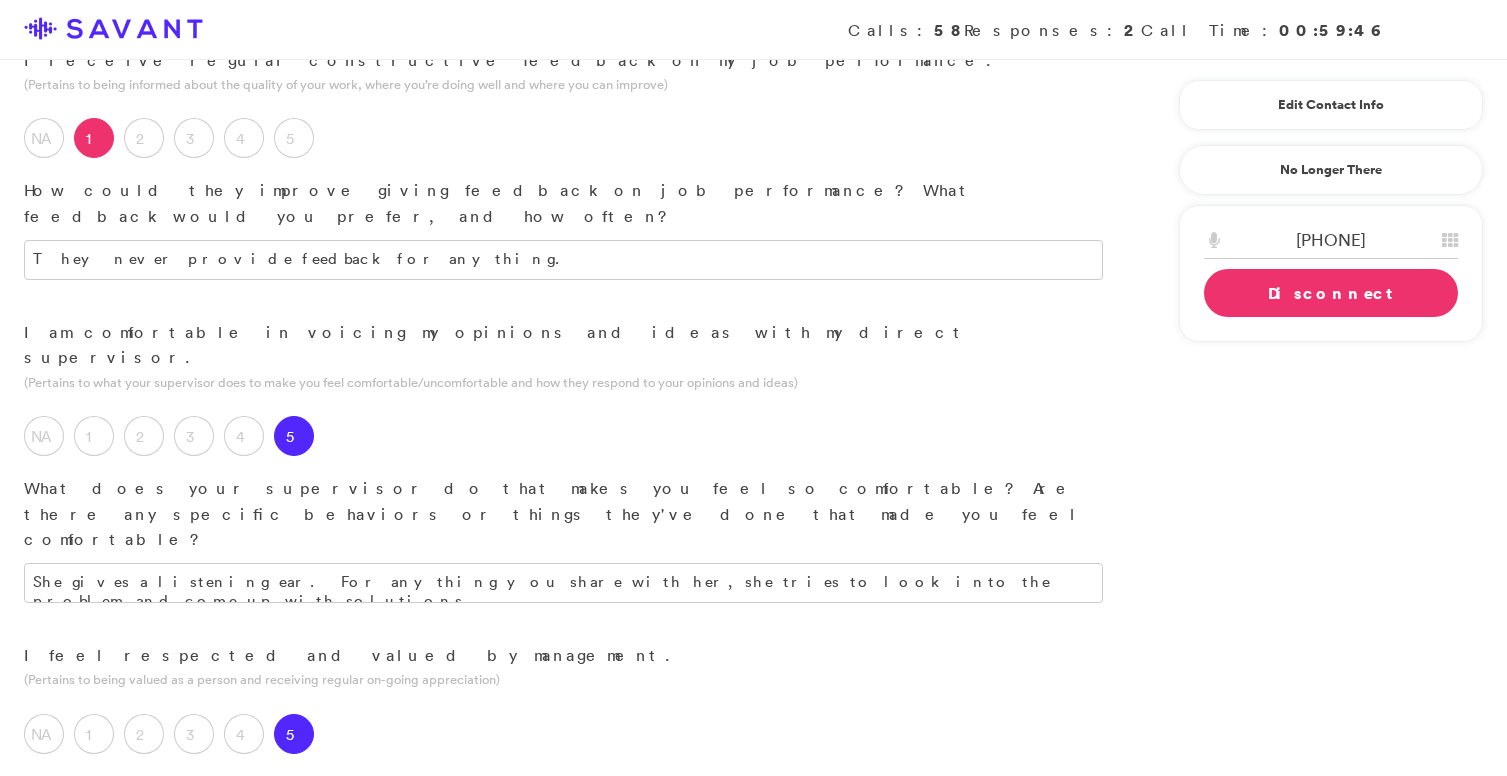 scroll, scrollTop: 1304, scrollLeft: 0, axis: vertical 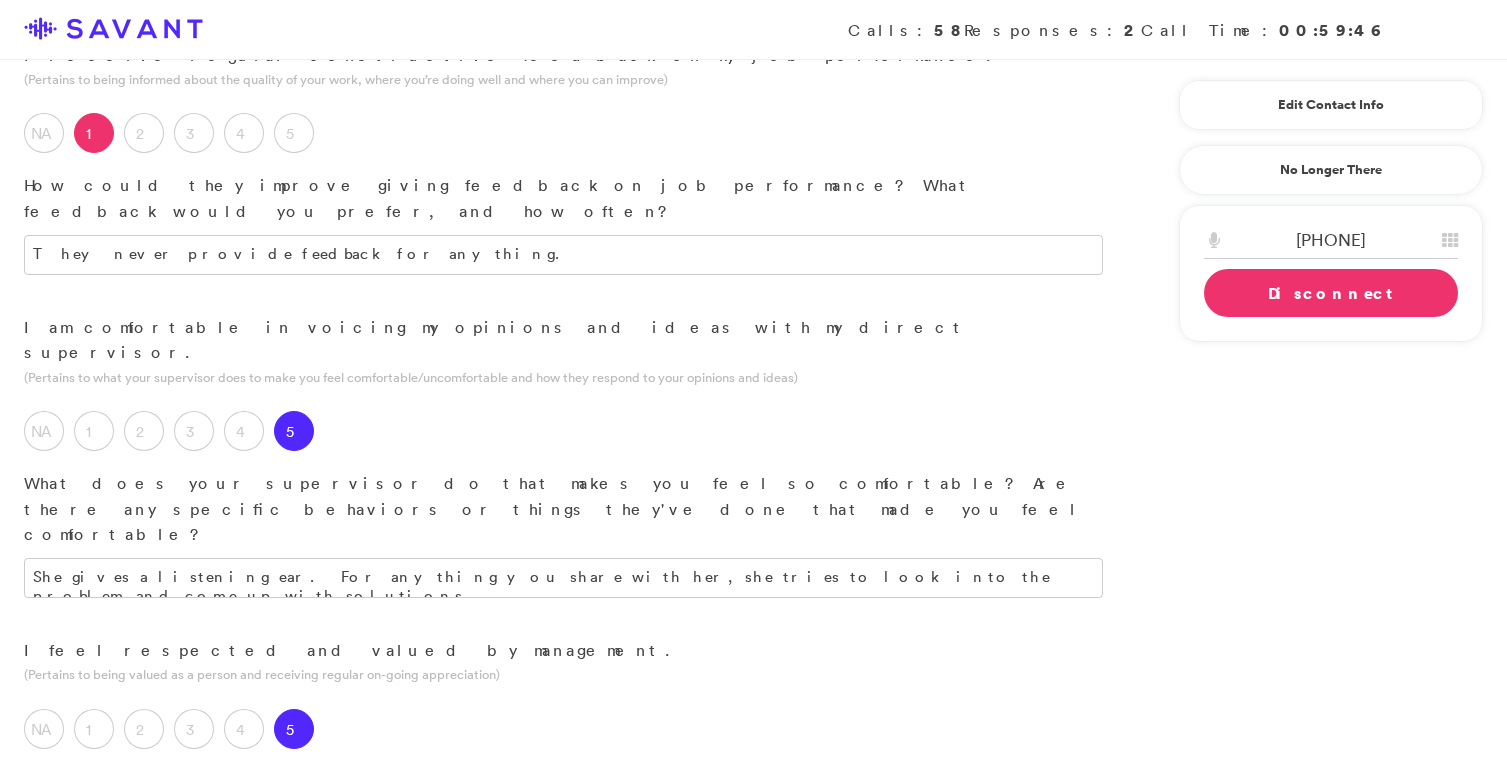 click at bounding box center [563, 850] 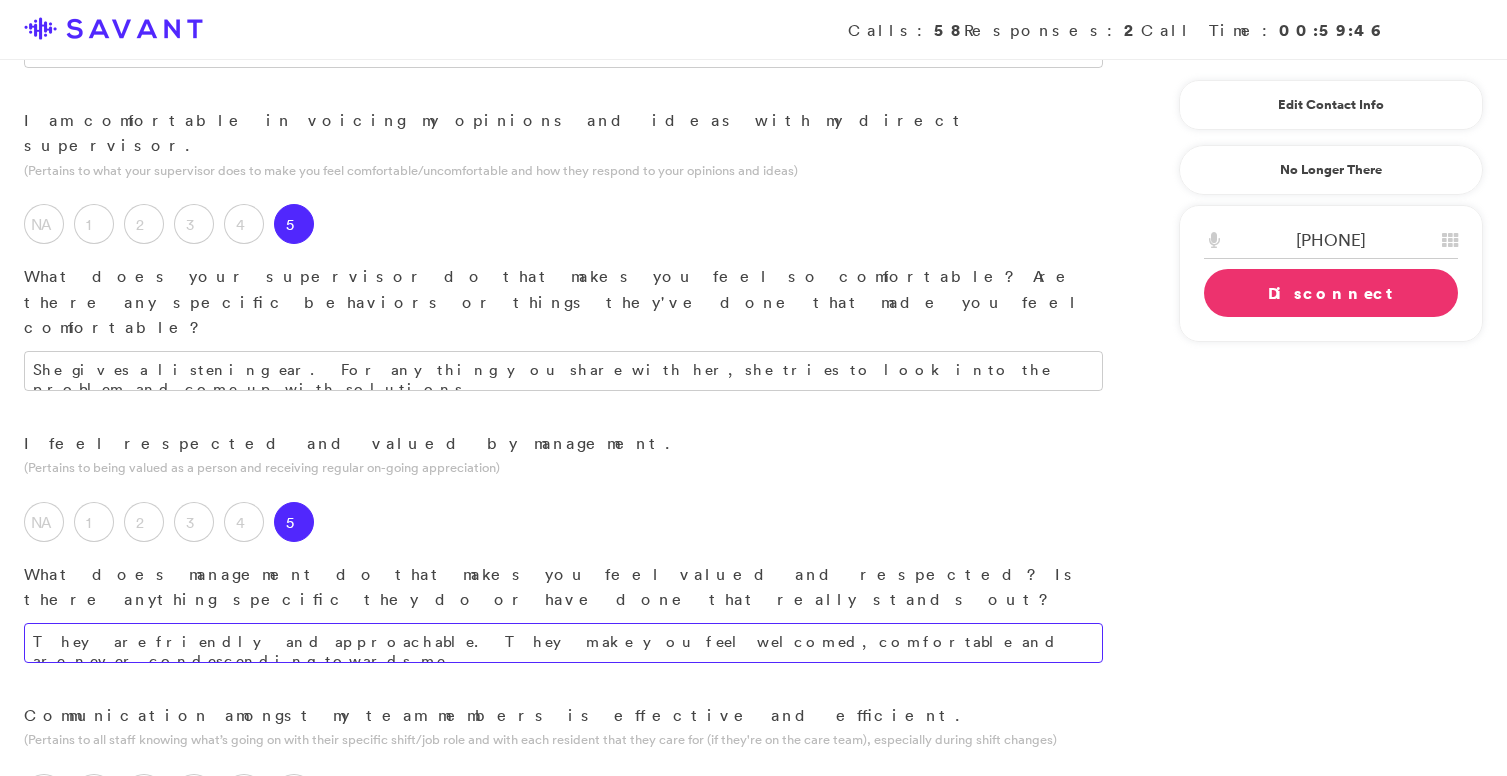 scroll, scrollTop: 1515, scrollLeft: 0, axis: vertical 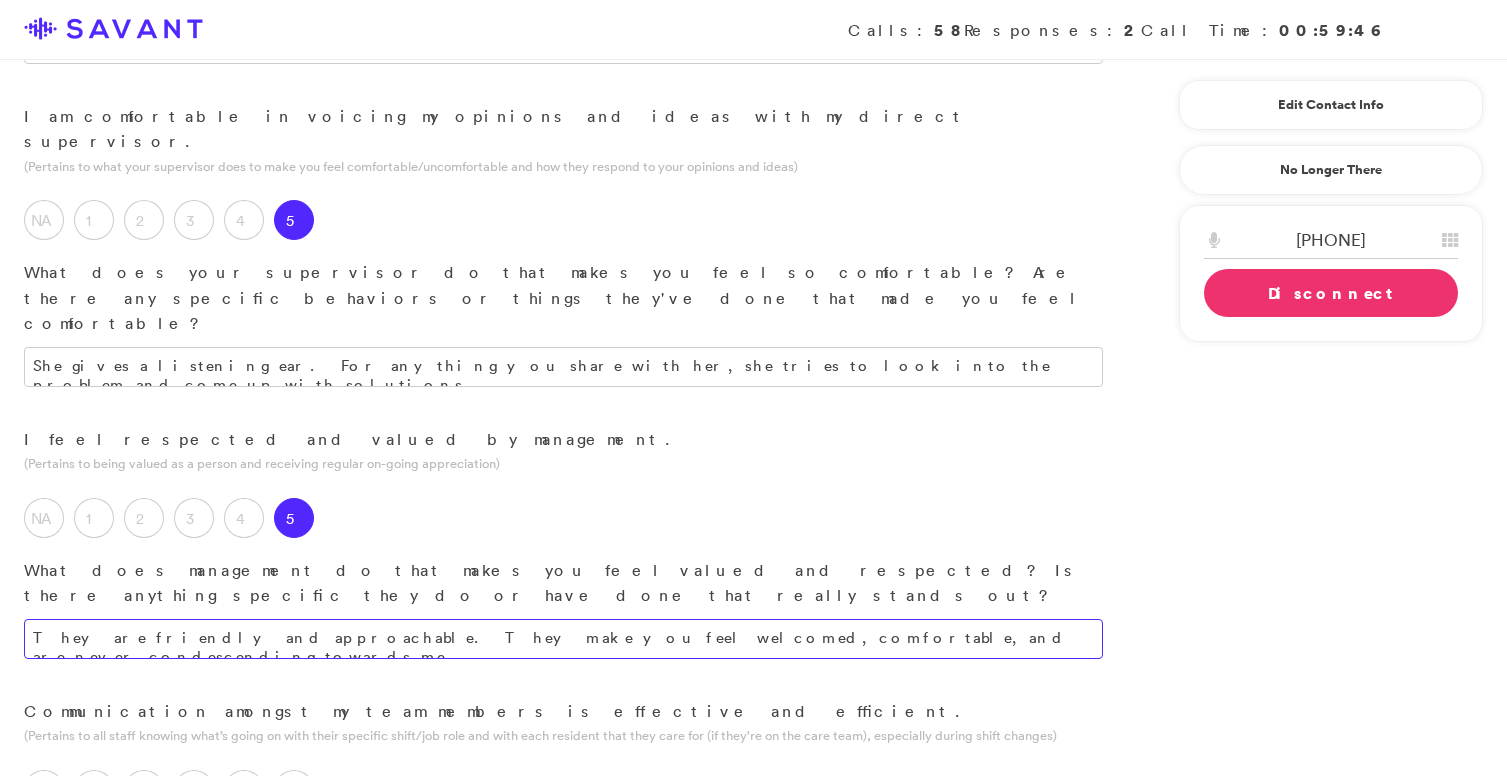 type on "They are friendly and approachable. They make you feel welcomed, comfortable, and are never condescending towards me." 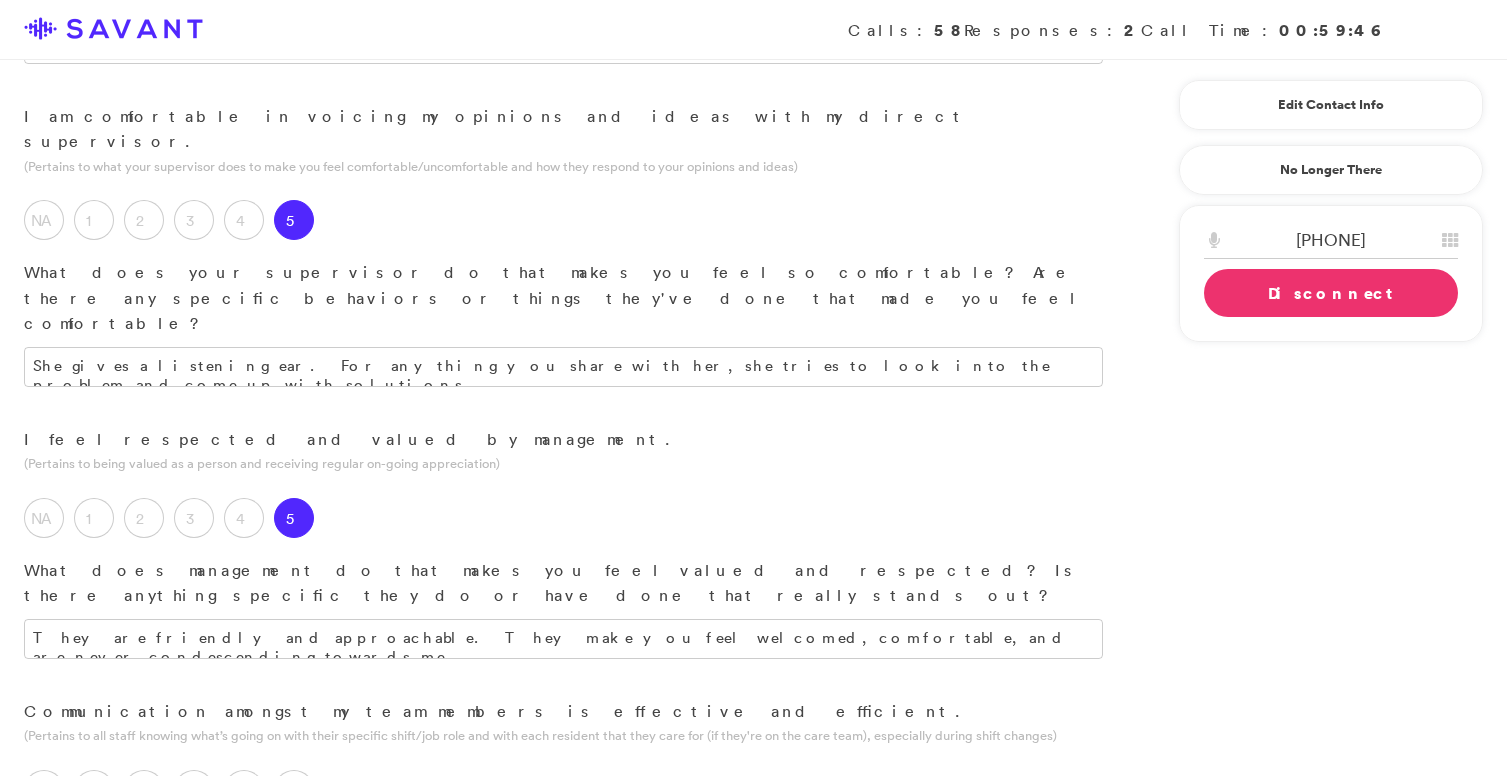 click at bounding box center [563, 855] 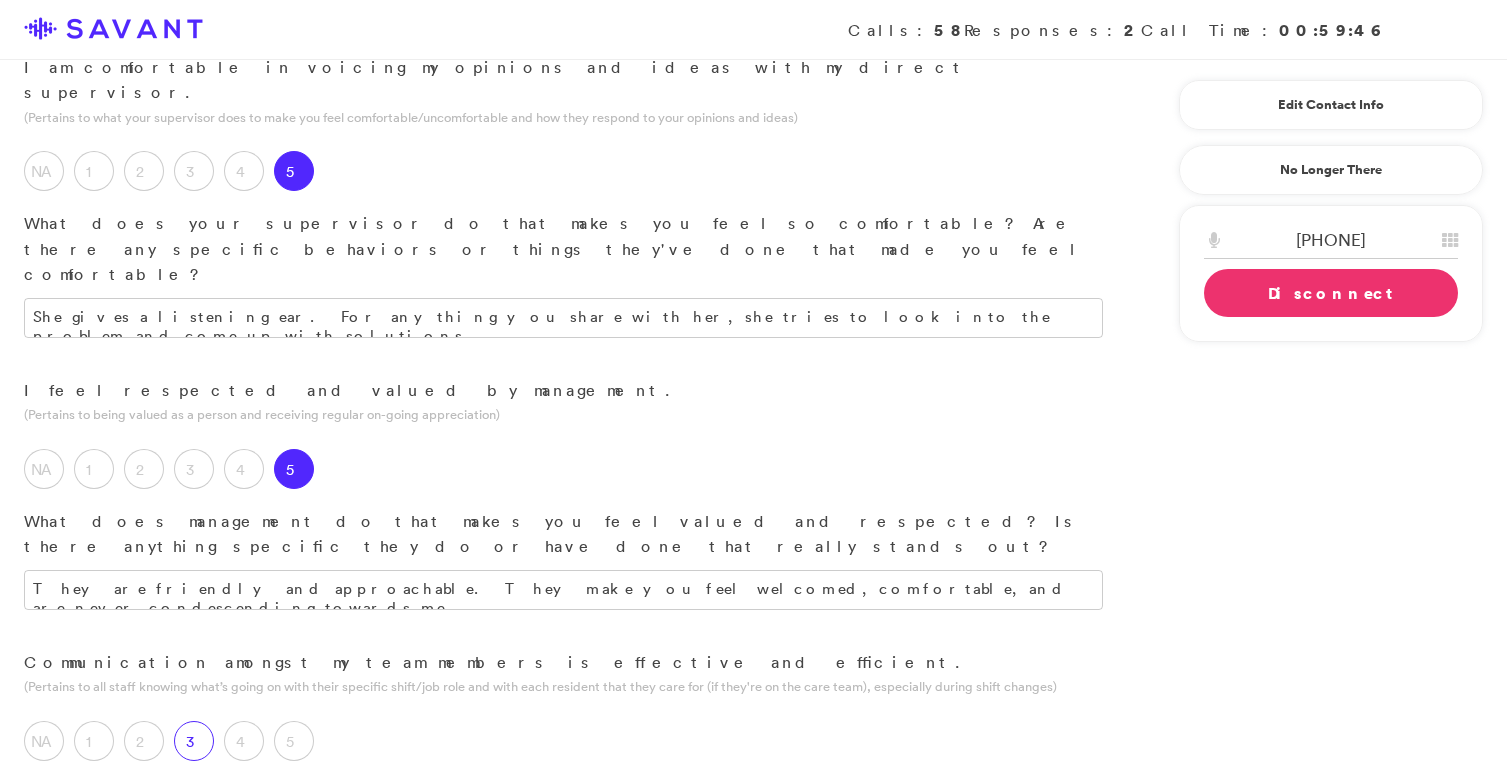 click on "3" at bounding box center [194, 741] 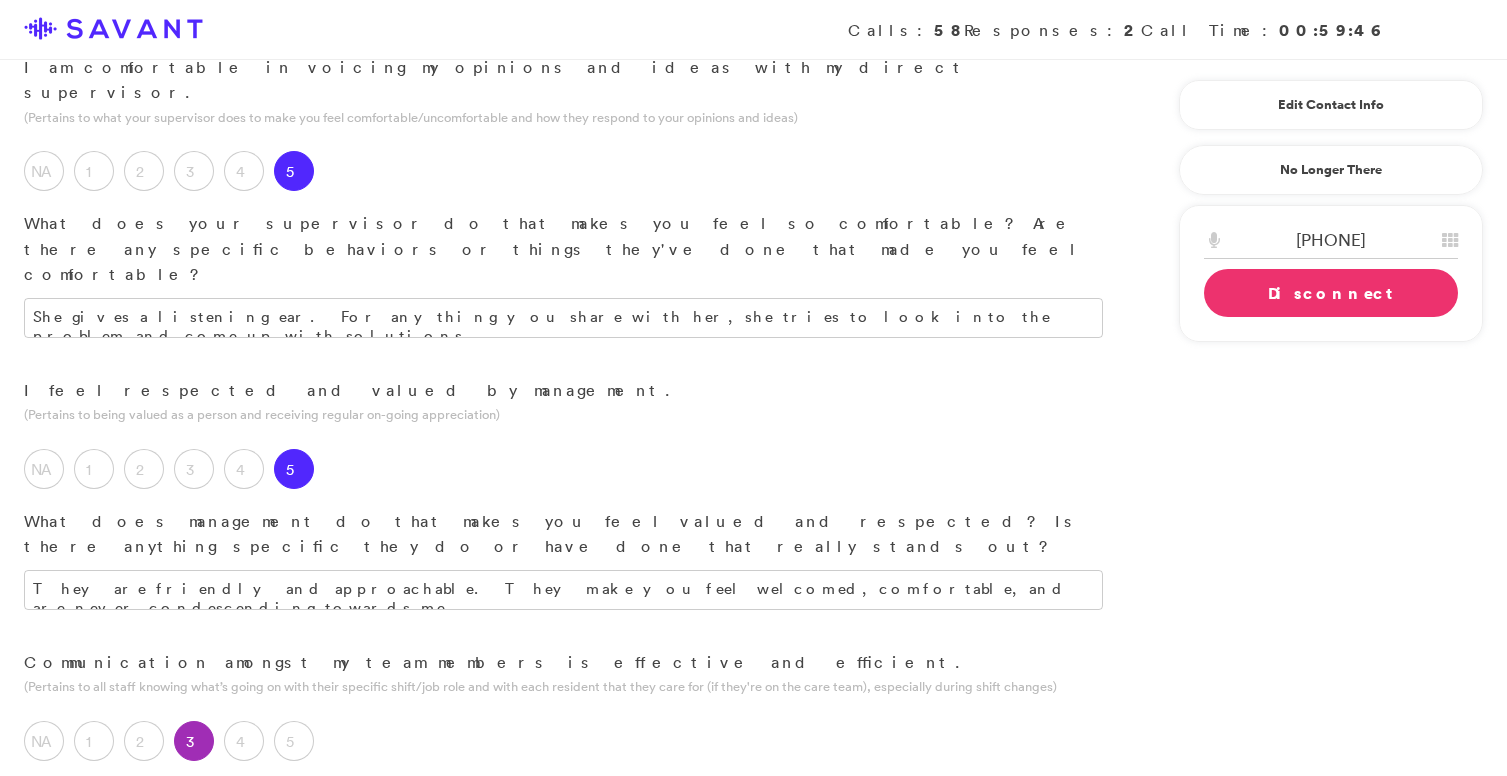 click on "Some give attitudes, some" at bounding box center [563, 964] 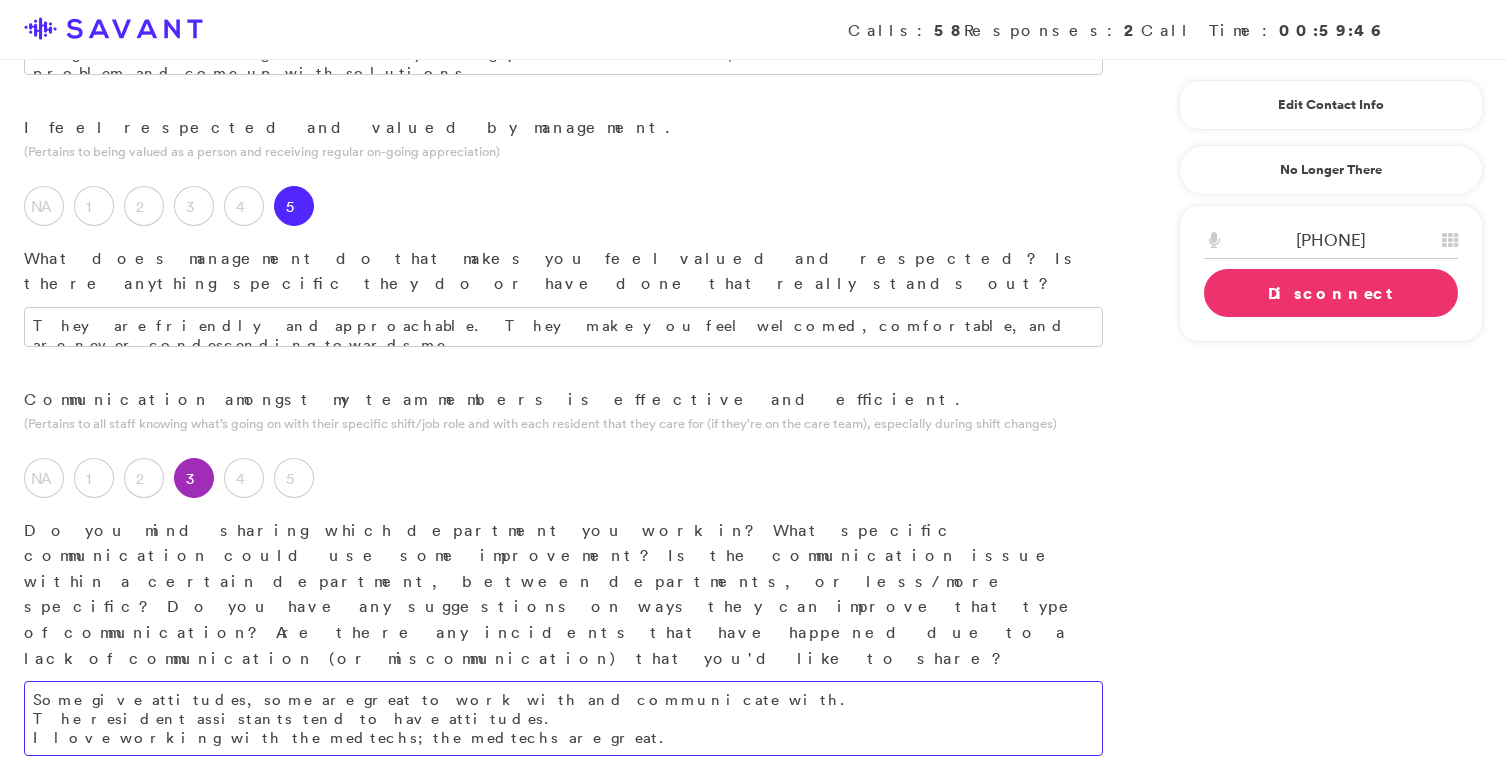 scroll, scrollTop: 1828, scrollLeft: 0, axis: vertical 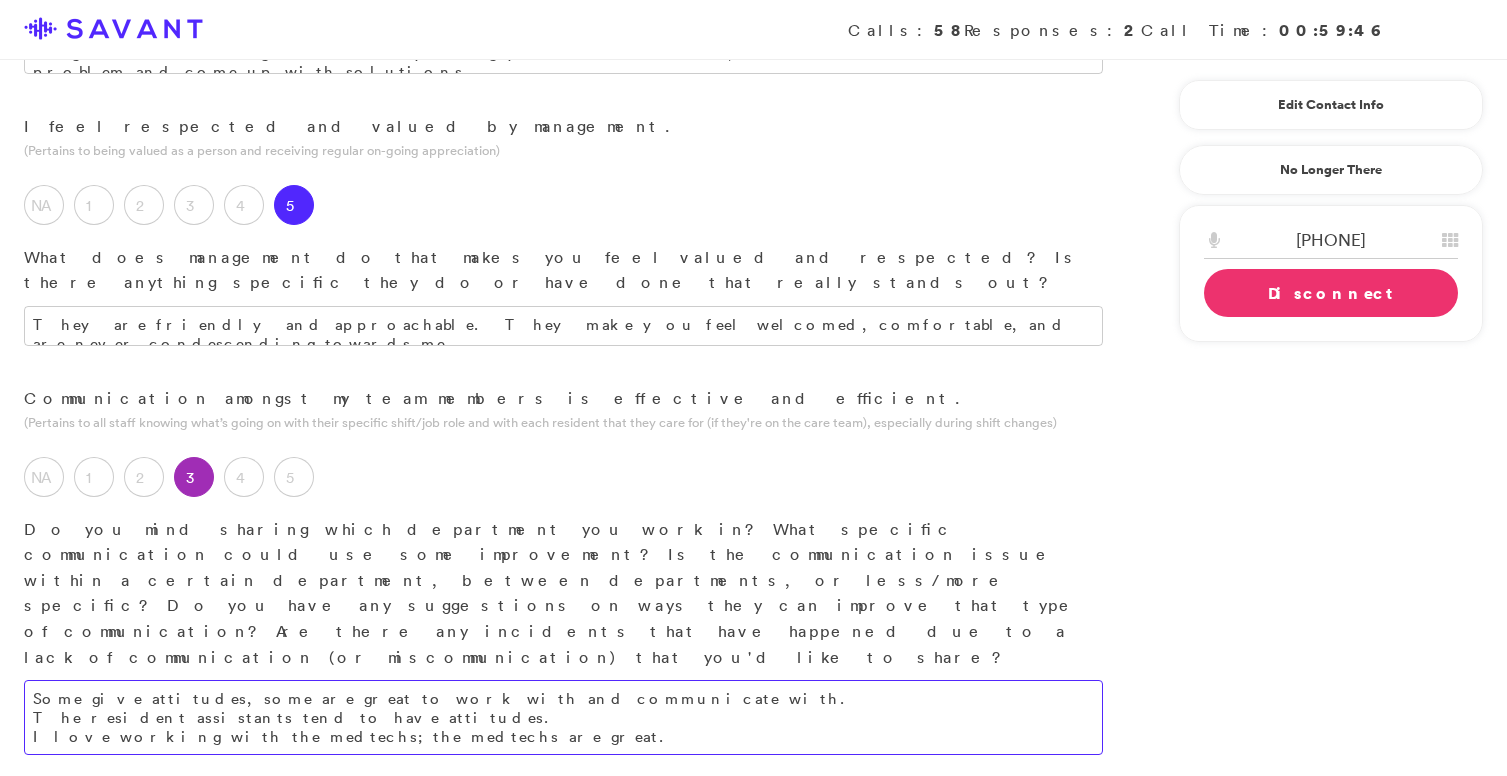type on "Some give attitudes, some are great to work with and communicate with.
The resident assistants tend to have attitudes.
I love working with the medtechs; the medtechs are great." 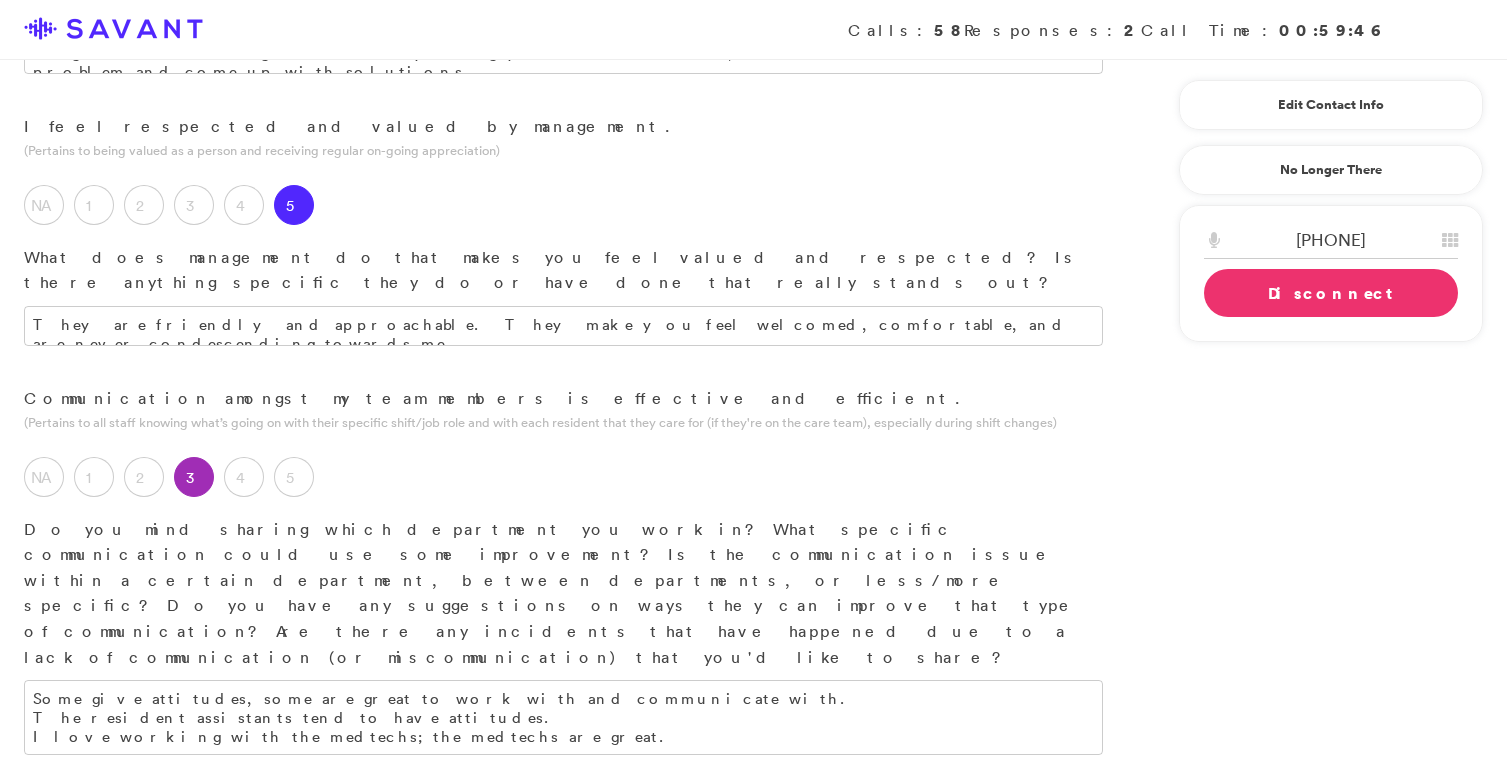 click at bounding box center (563, 951) 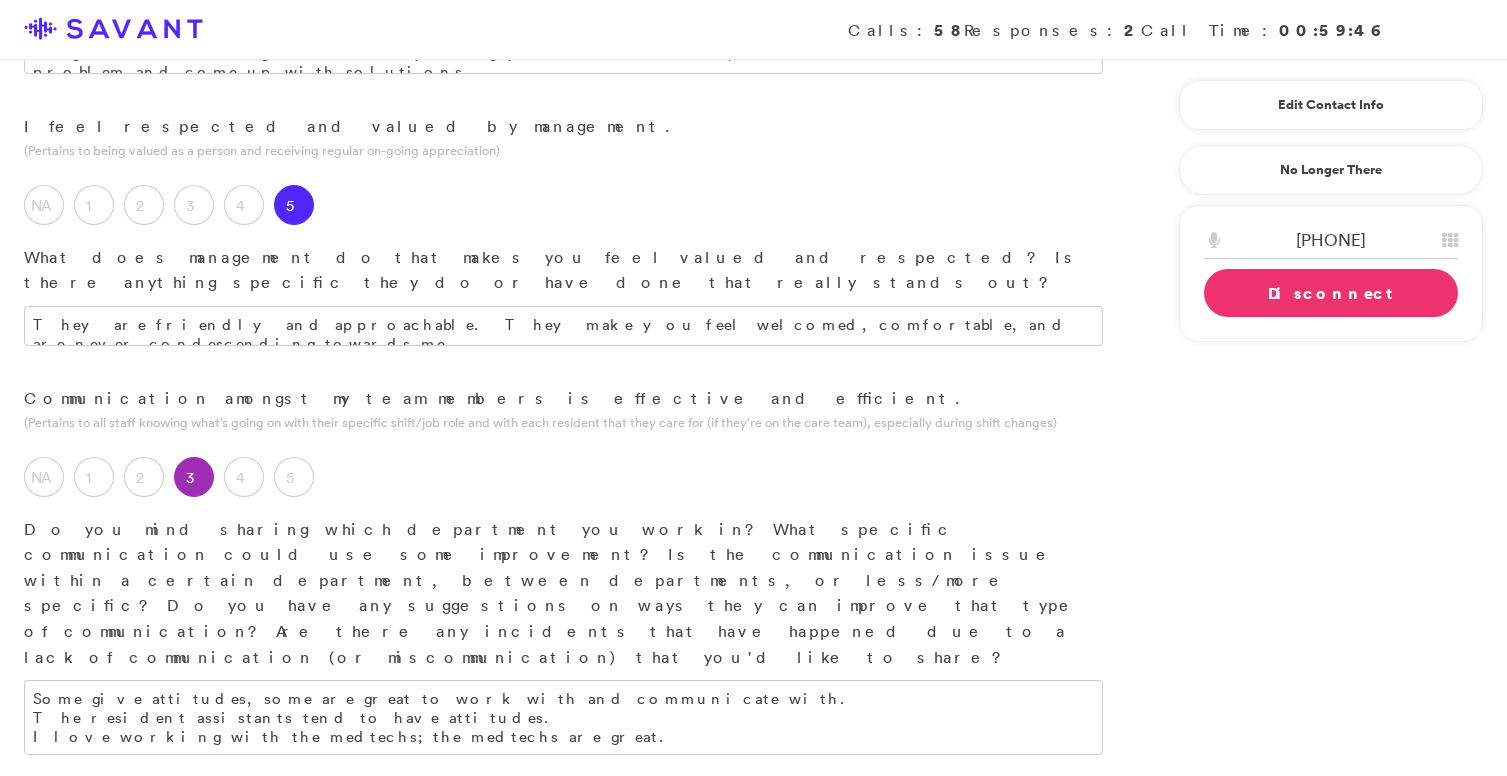 click on "4" at bounding box center [244, 886] 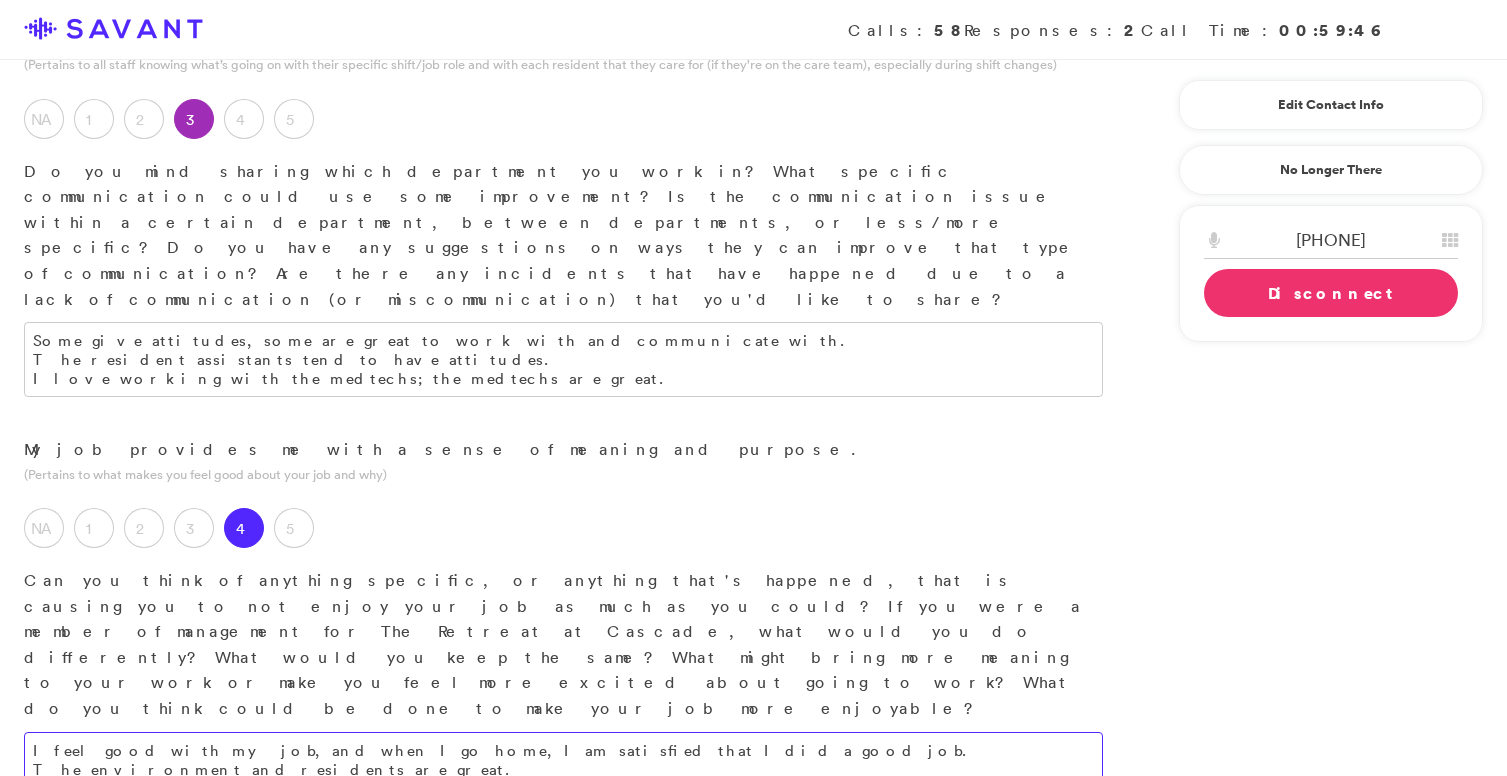 scroll, scrollTop: 2188, scrollLeft: 0, axis: vertical 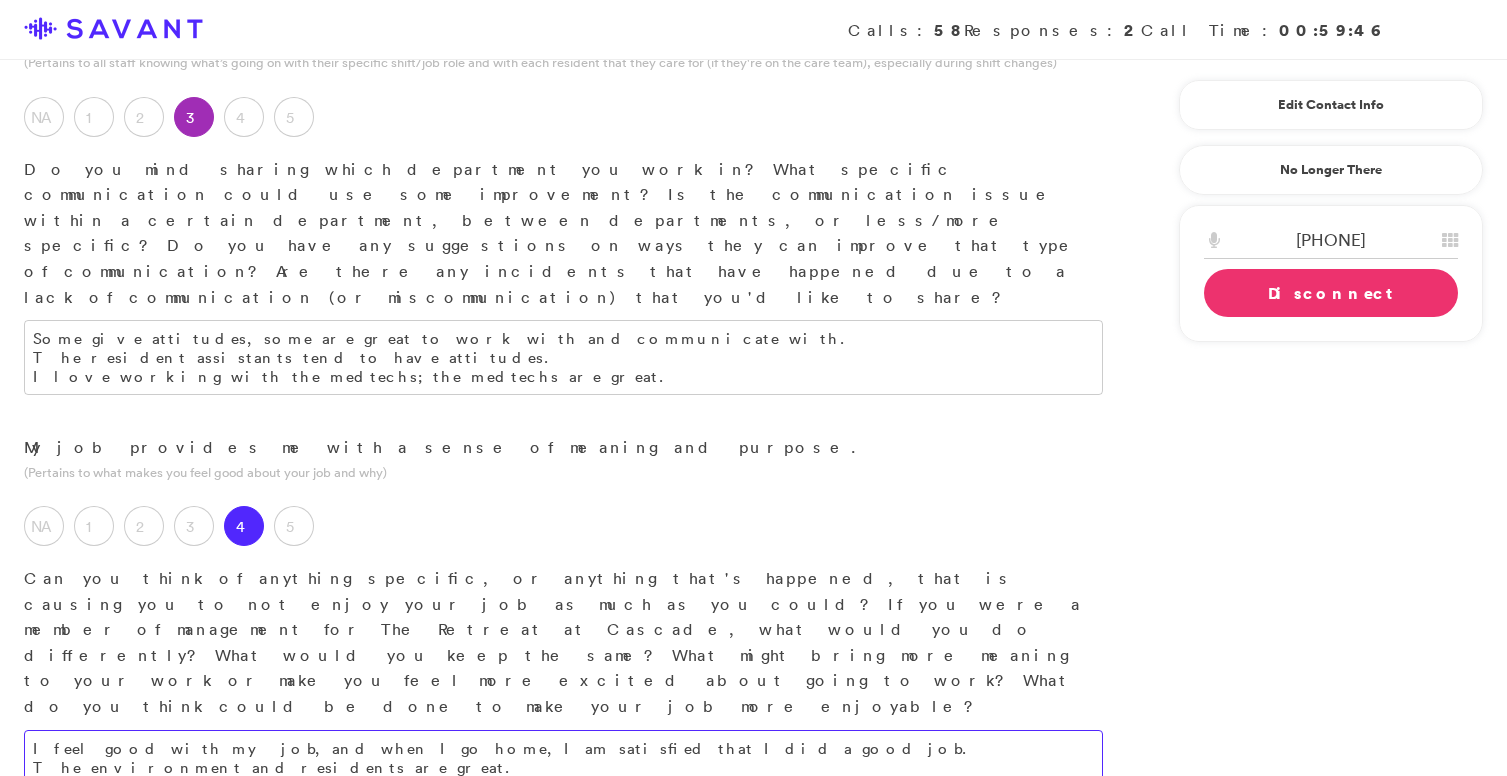 type on "I feel good with my job, and when I go home, I am satisfied that I did a good job.
The environment and residents are great." 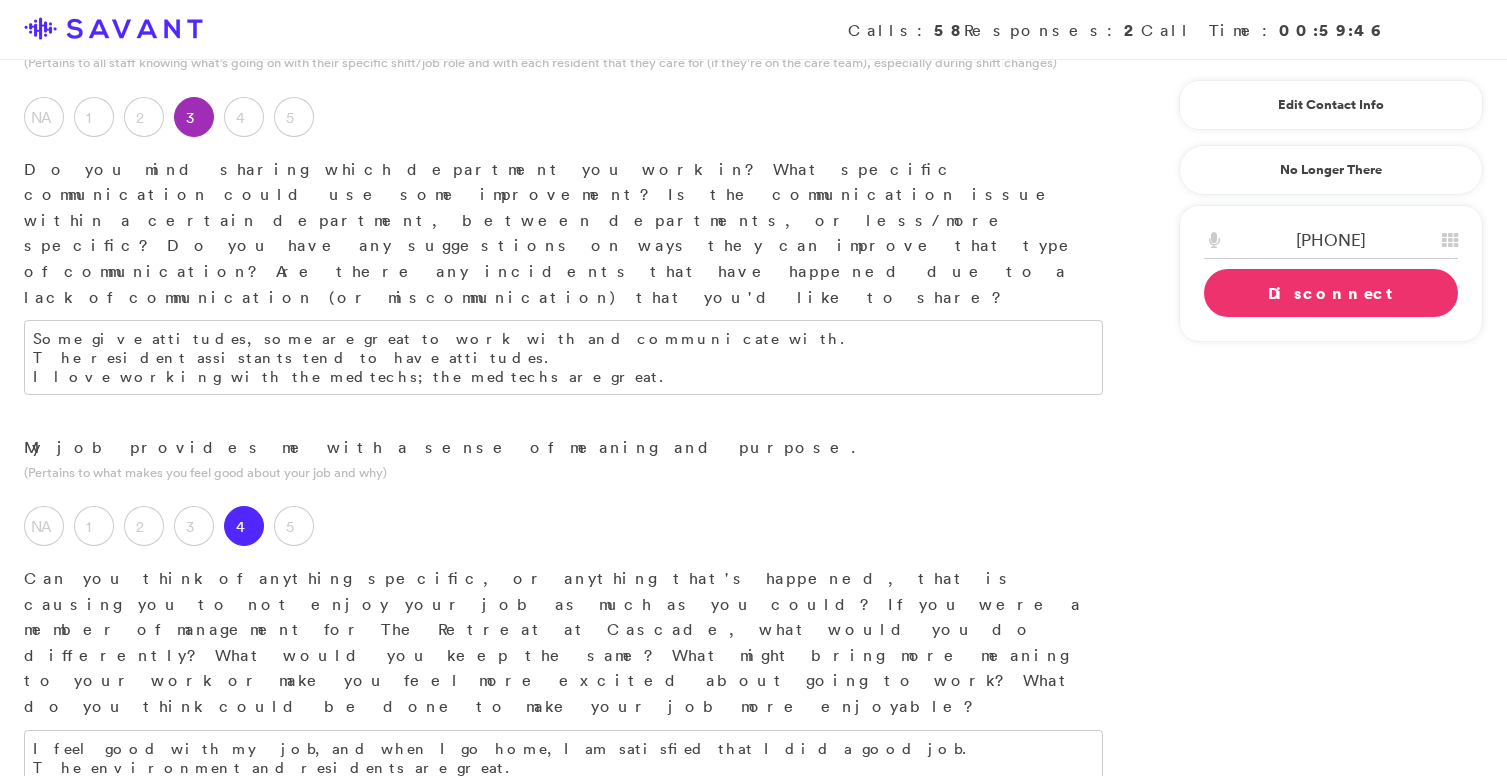 click on "5" at bounding box center (294, 961) 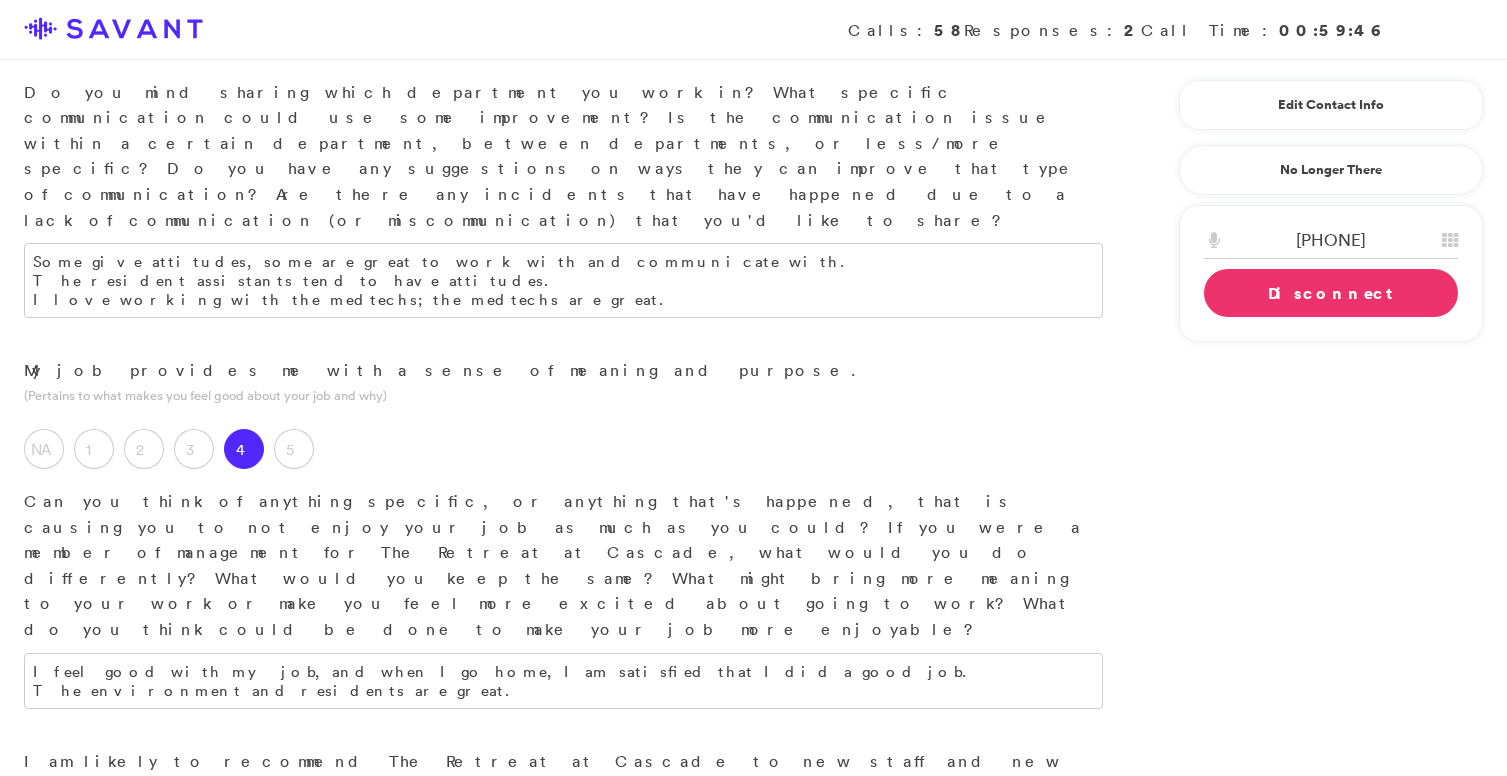 scroll, scrollTop: 2285, scrollLeft: 0, axis: vertical 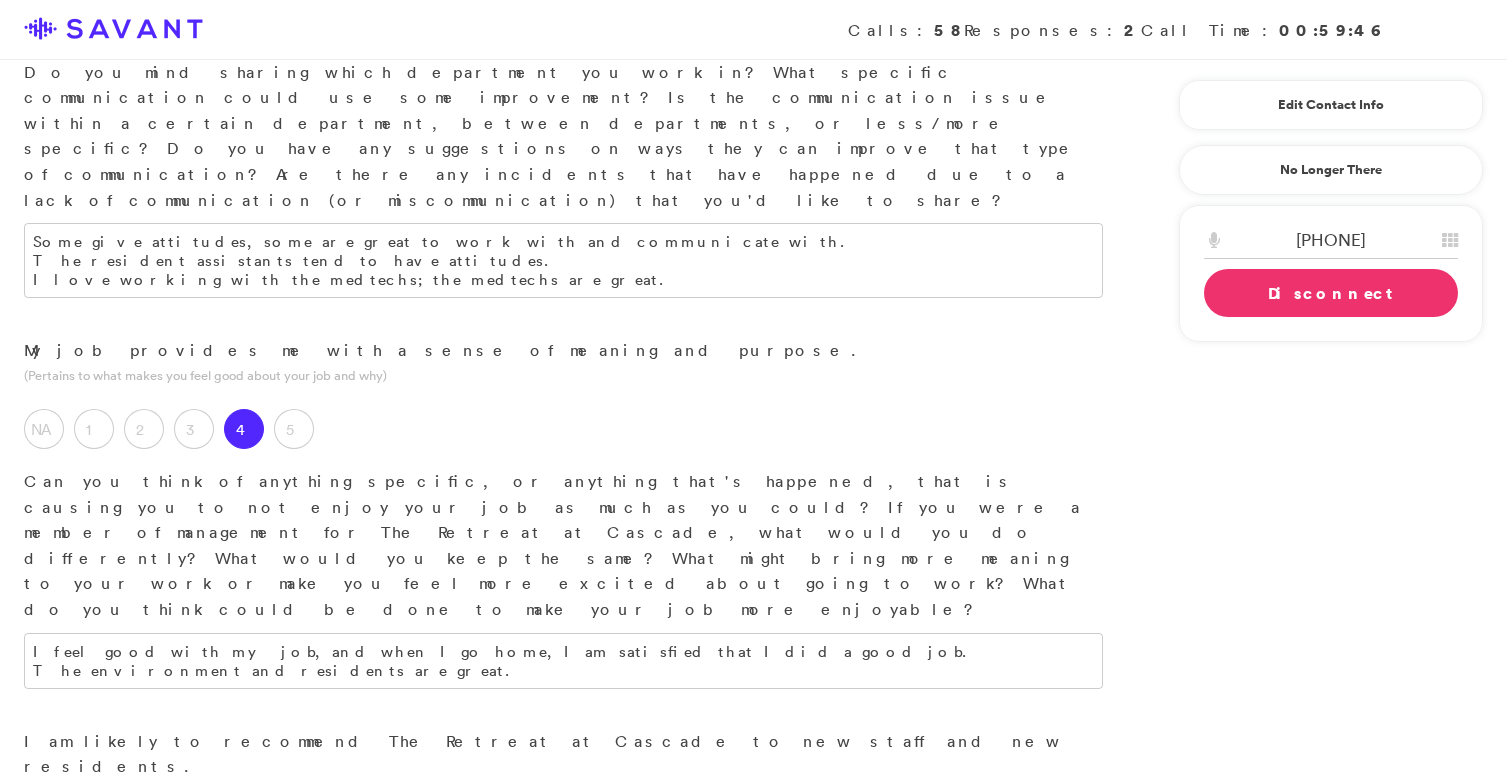 click at bounding box center (563, 1011) 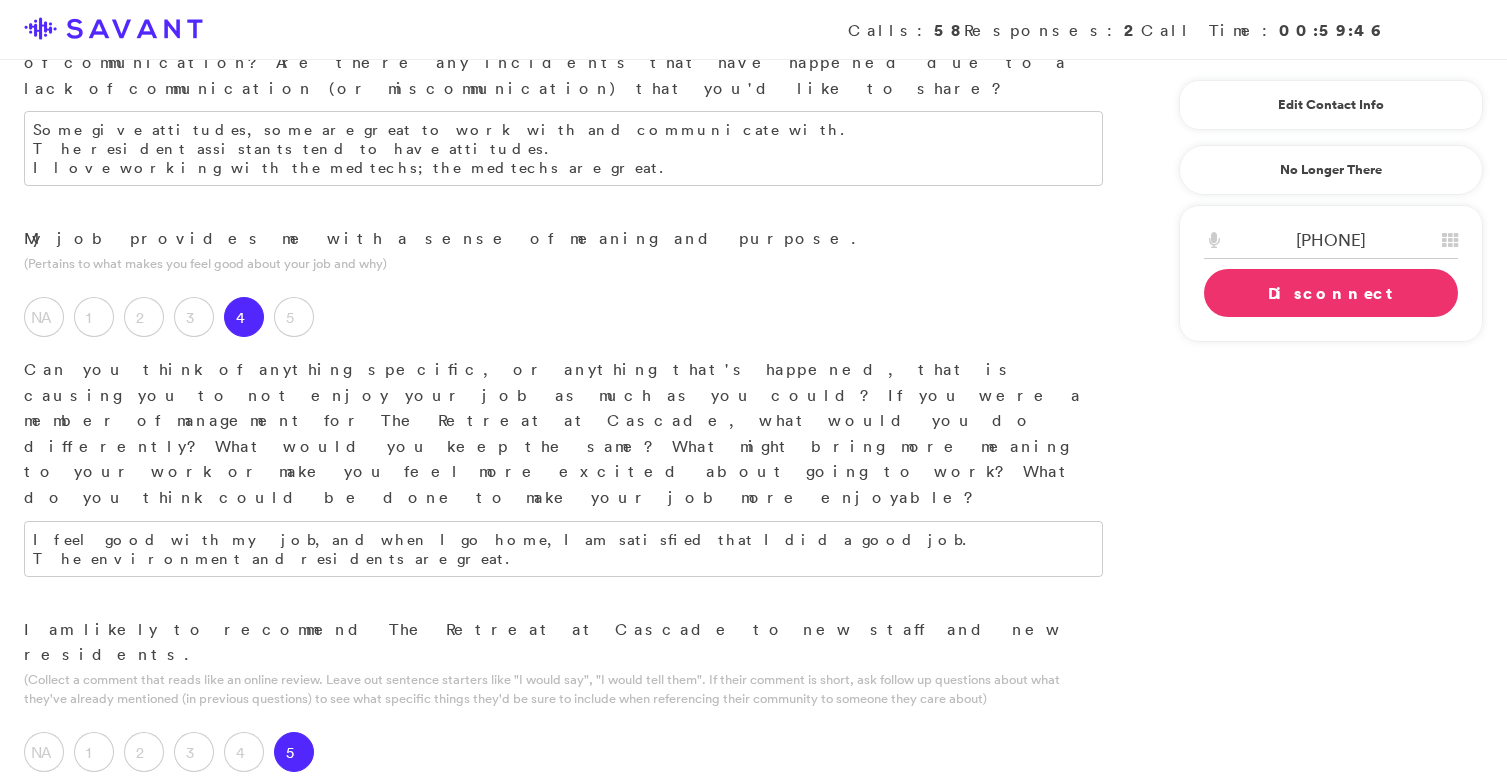 scroll, scrollTop: 2421, scrollLeft: 0, axis: vertical 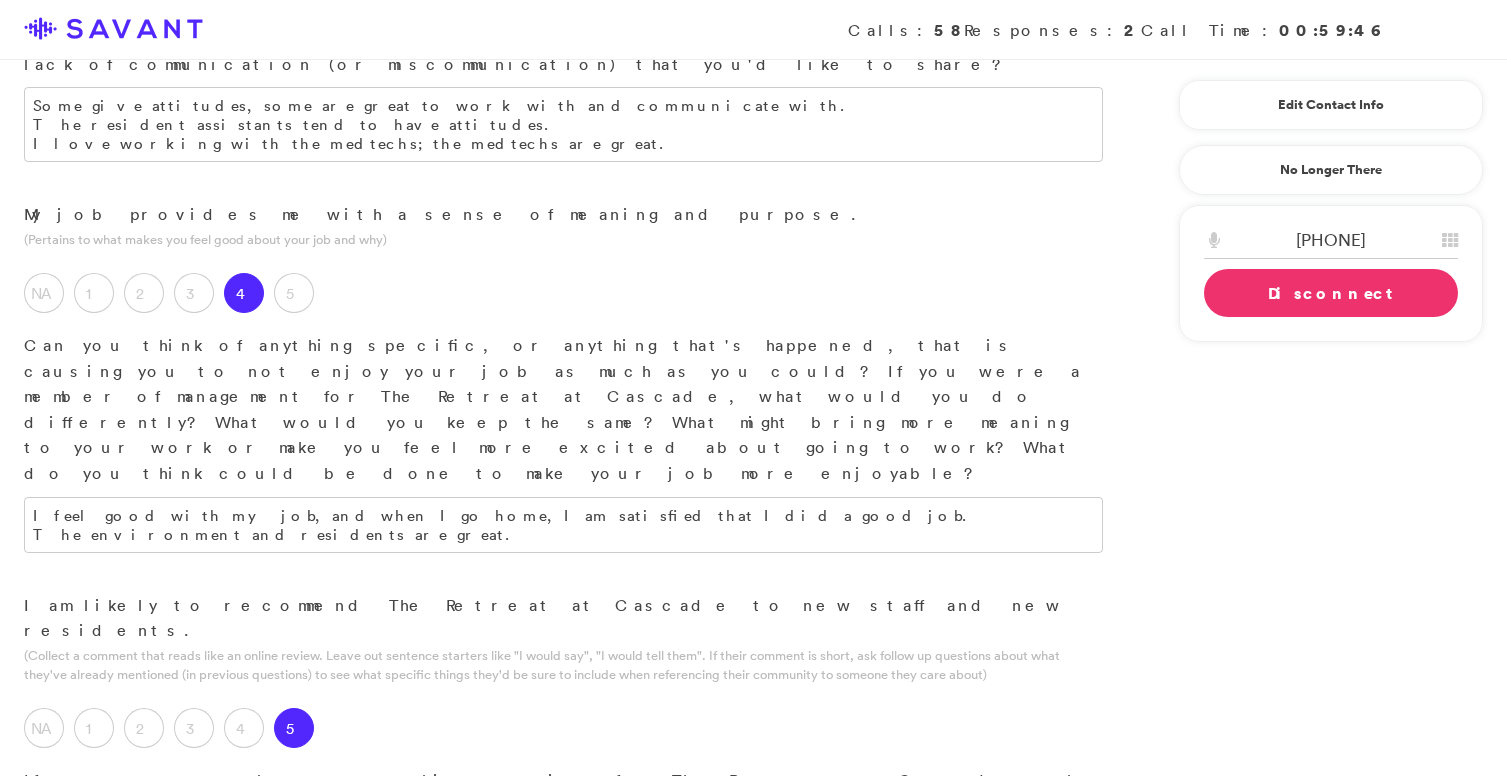 type on "It's a great place to work; they have great management and a great team. Some team members can give attitude, but most of the team members are great. I highly recommend them." 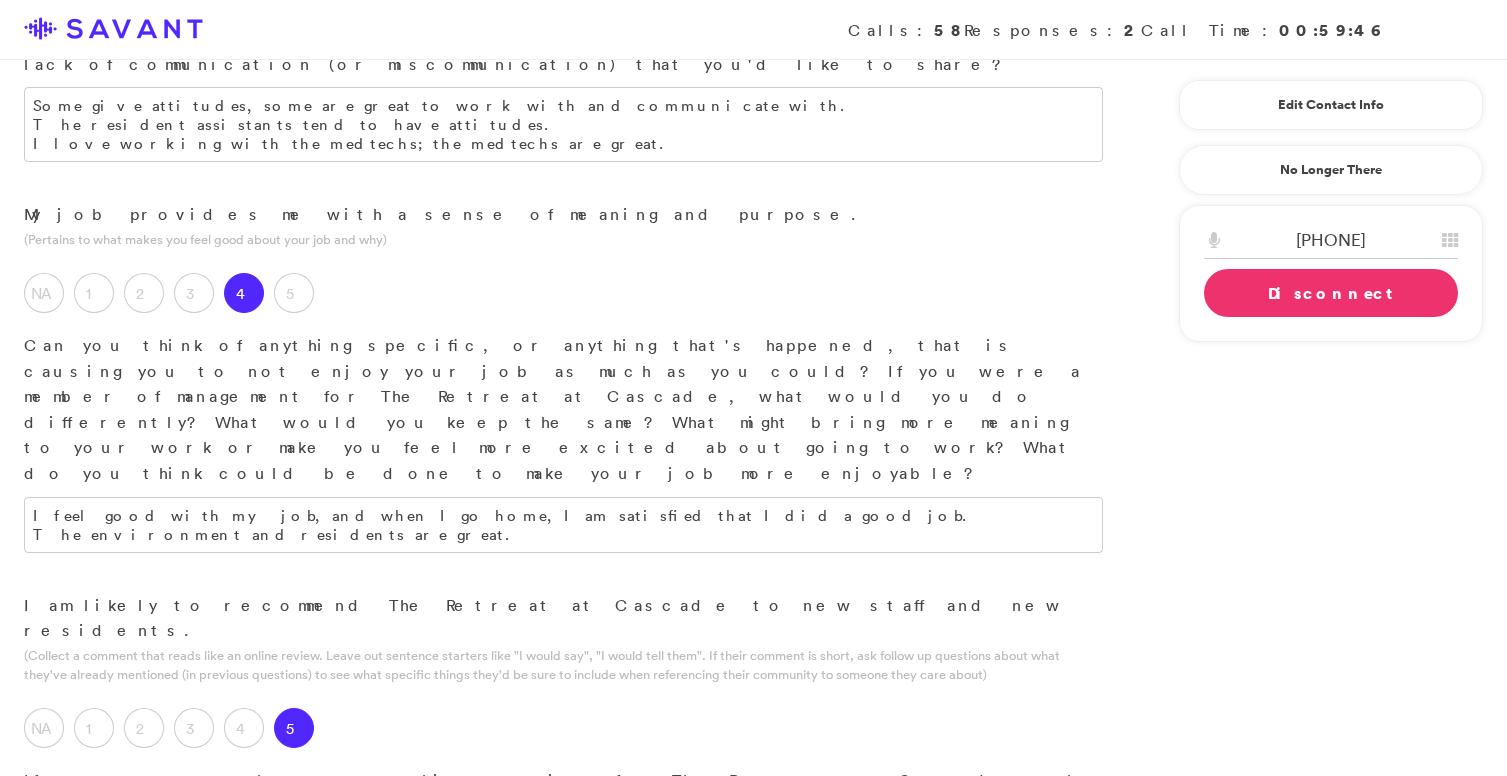 drag, startPoint x: 249, startPoint y: 449, endPoint x: -5, endPoint y: 442, distance: 254.09644 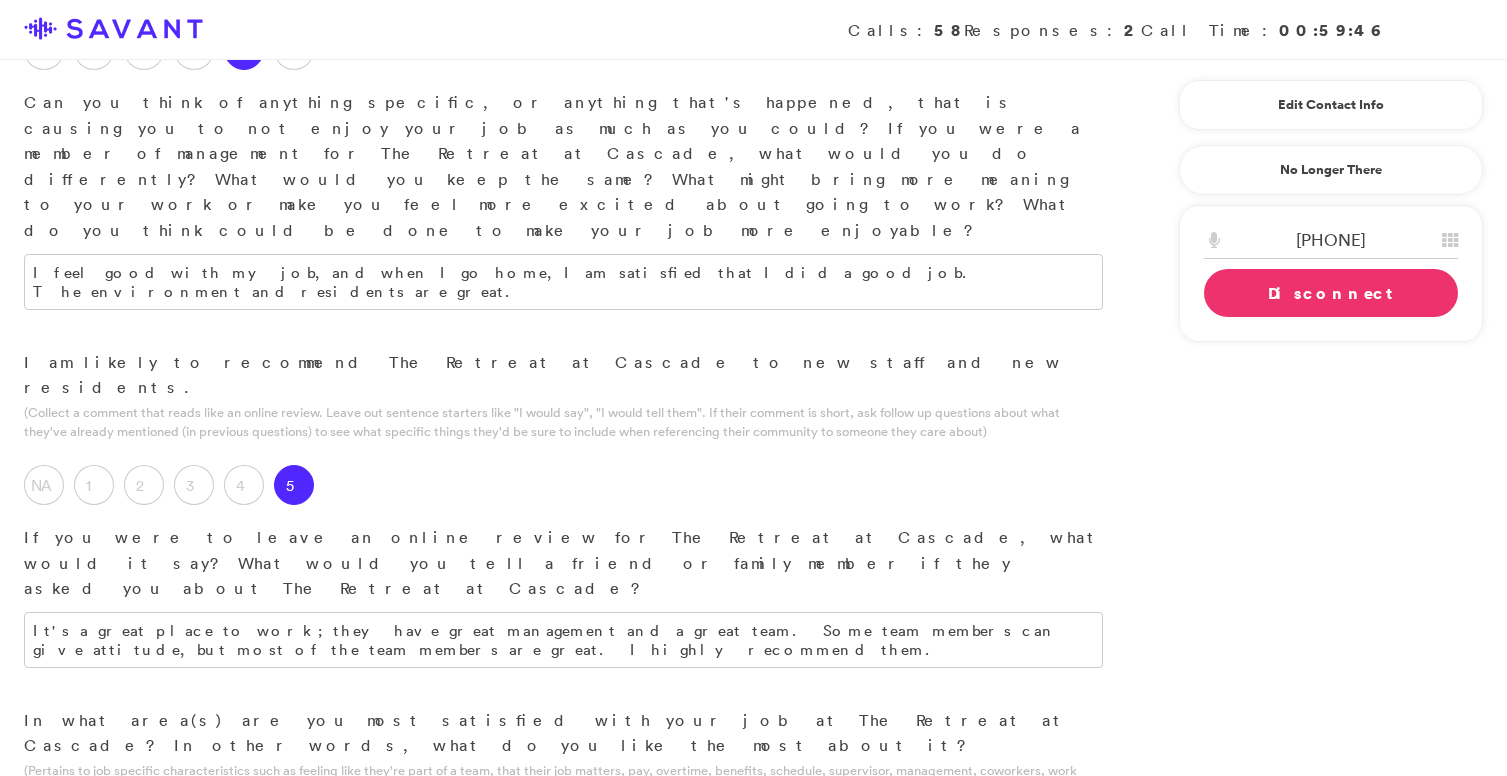 scroll, scrollTop: 2731, scrollLeft: 0, axis: vertical 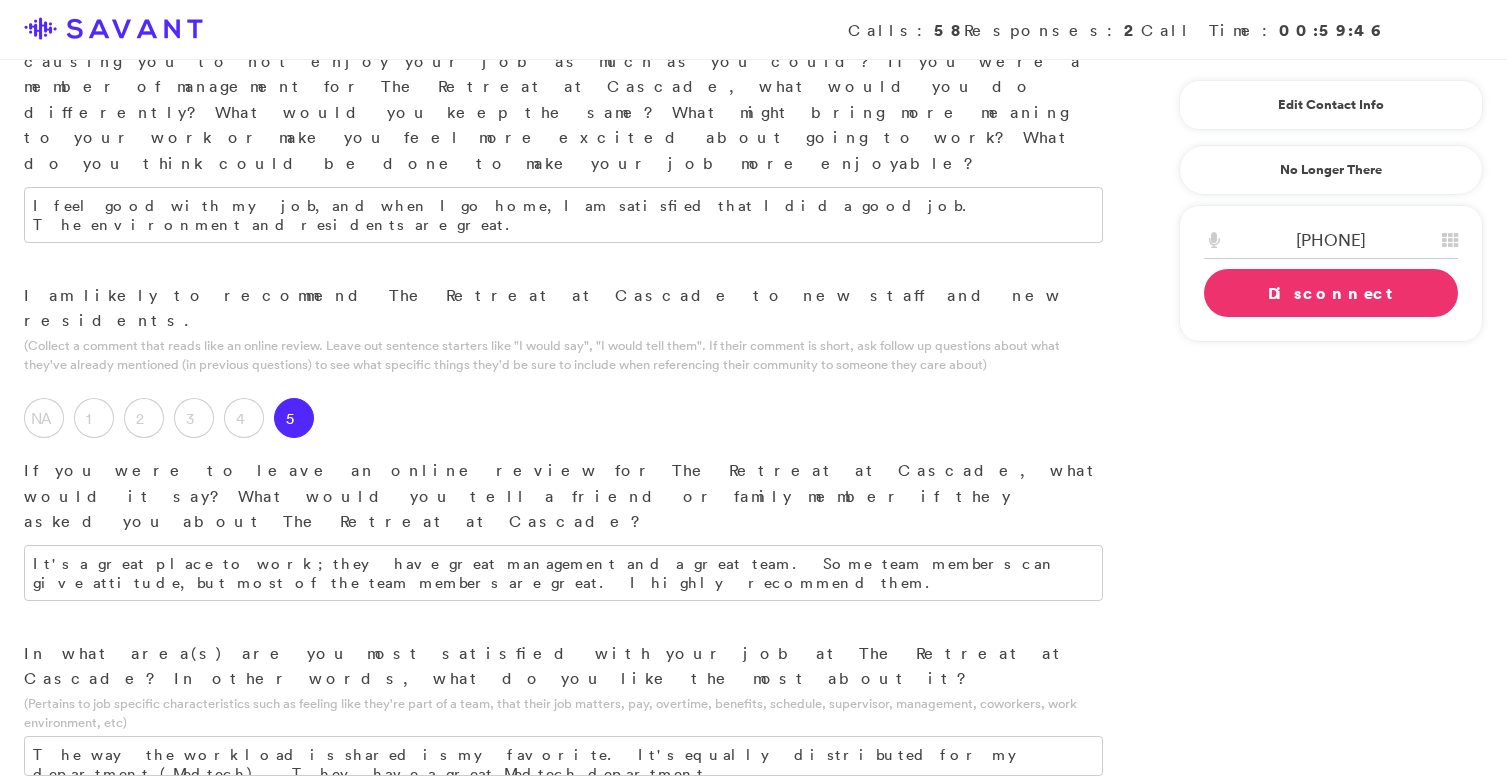 click on "The paycheck as well as the Resident Assistants." at bounding box center (563, 864) 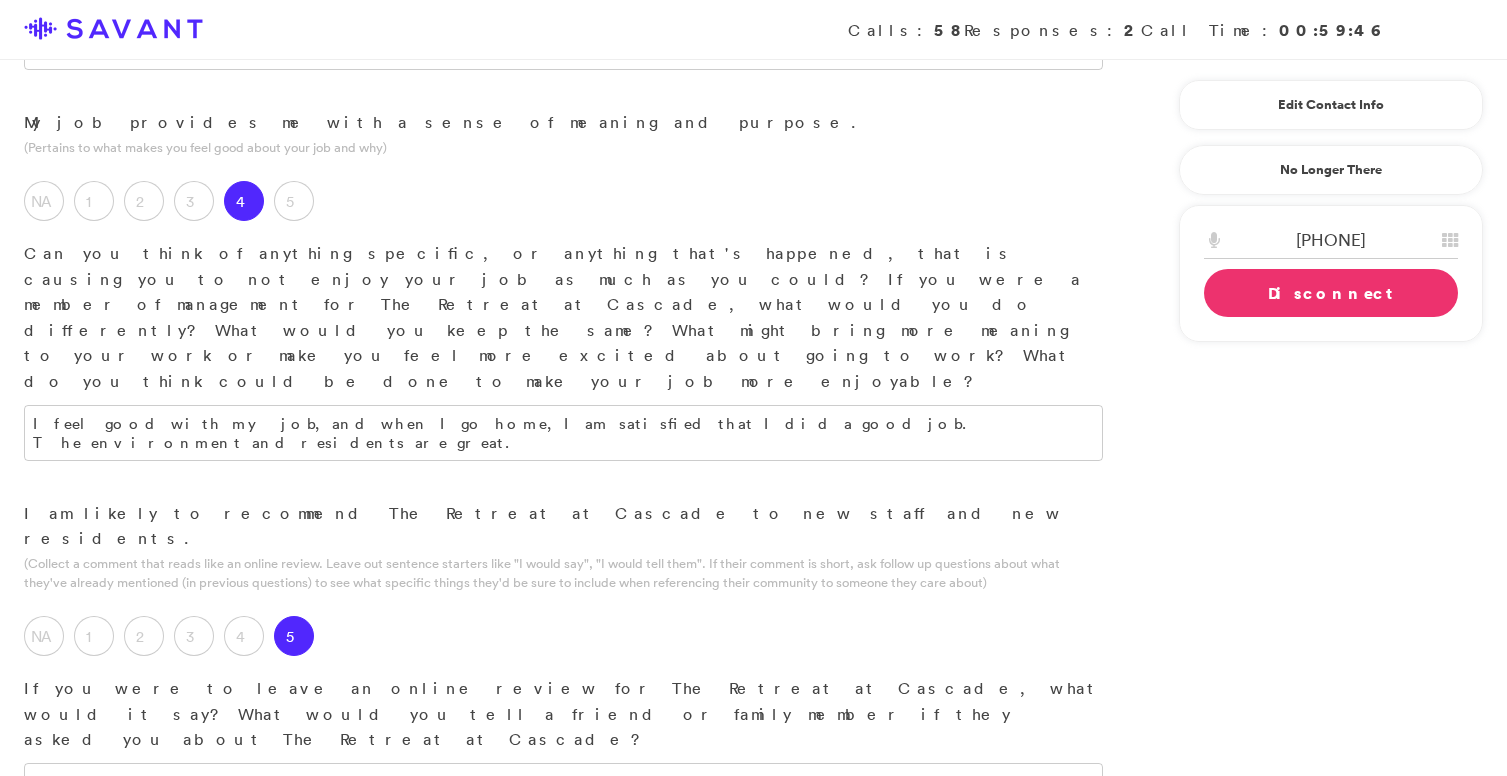 scroll, scrollTop: 2745, scrollLeft: 0, axis: vertical 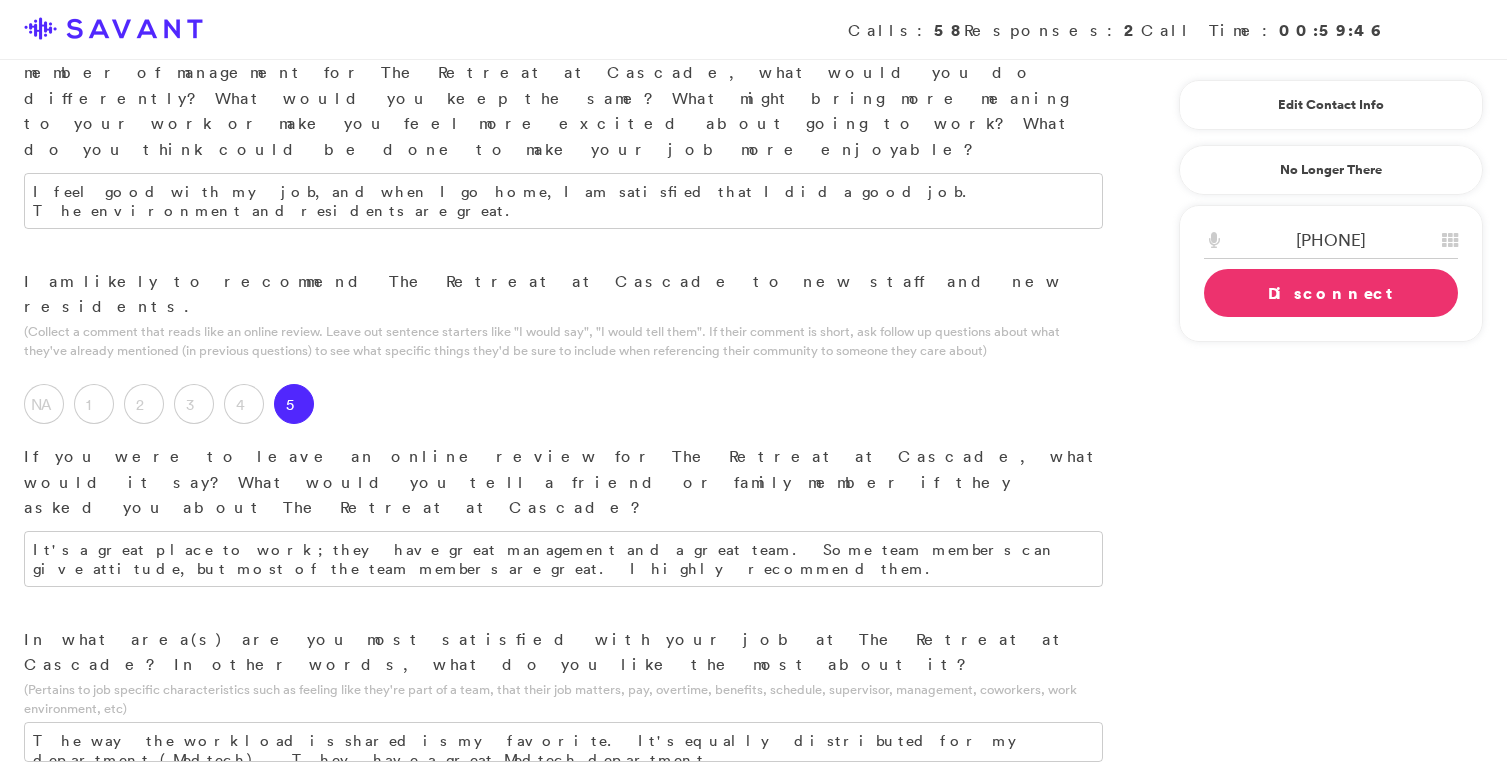 click on "Disconnect" at bounding box center [1331, 293] 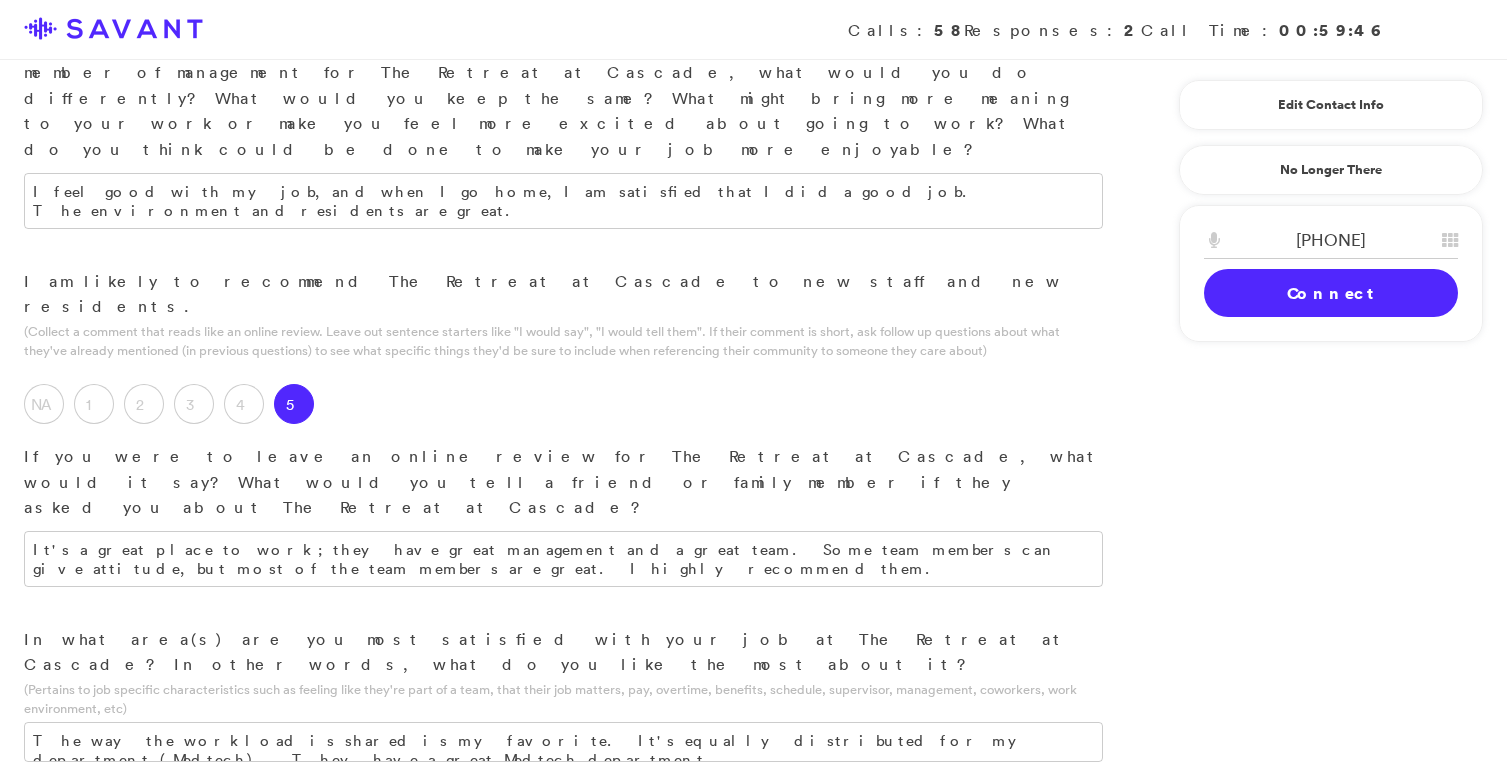 click on "Submit & Next" at bounding box center [150, 1155] 